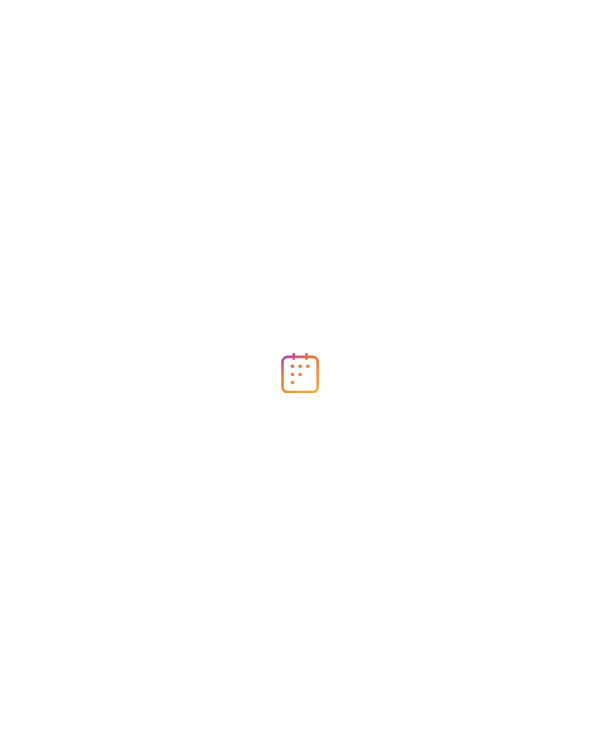 scroll, scrollTop: 0, scrollLeft: 0, axis: both 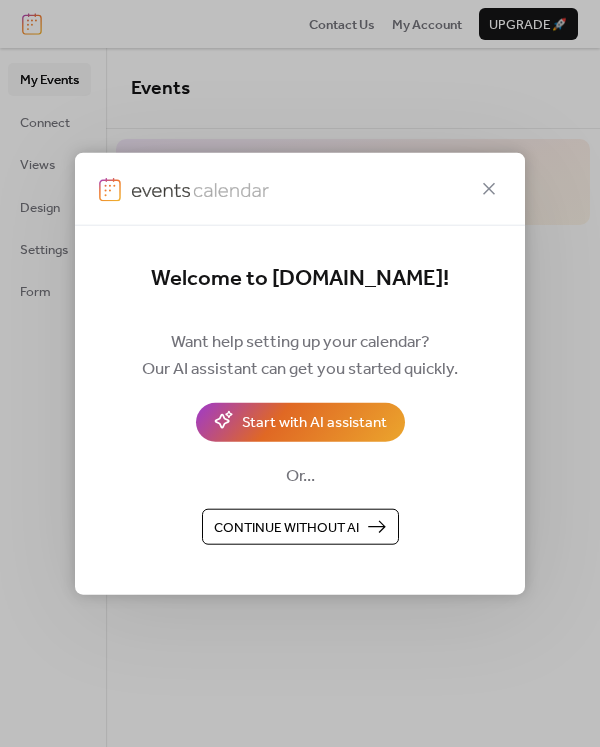 click on "Continue without AI" at bounding box center (300, 526) 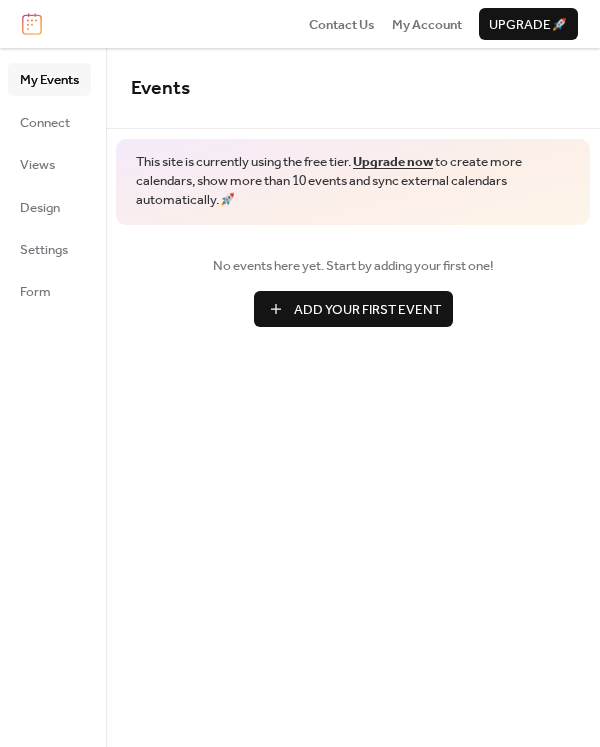 click on "Upgrade now" at bounding box center (393, 162) 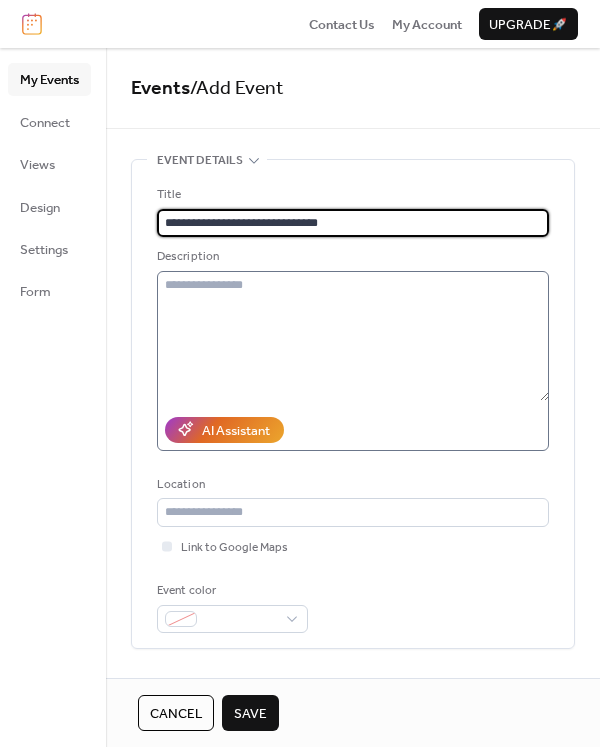 type on "**********" 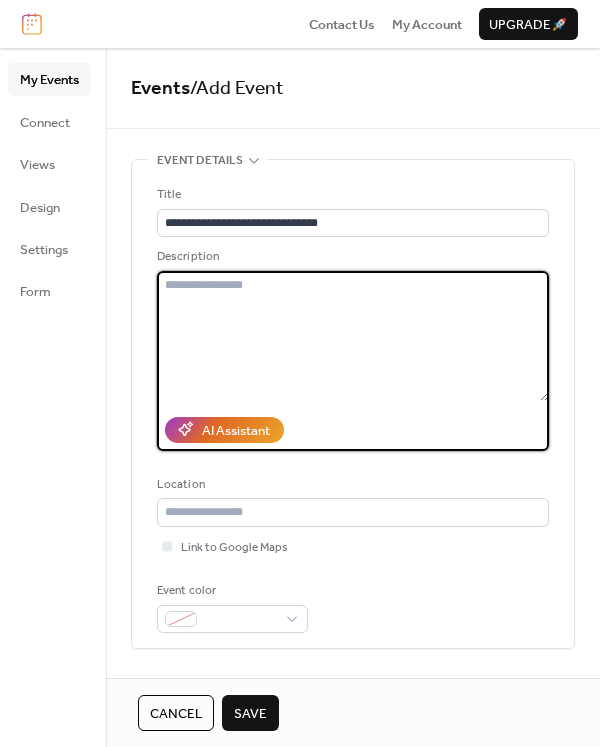 click at bounding box center (353, 336) 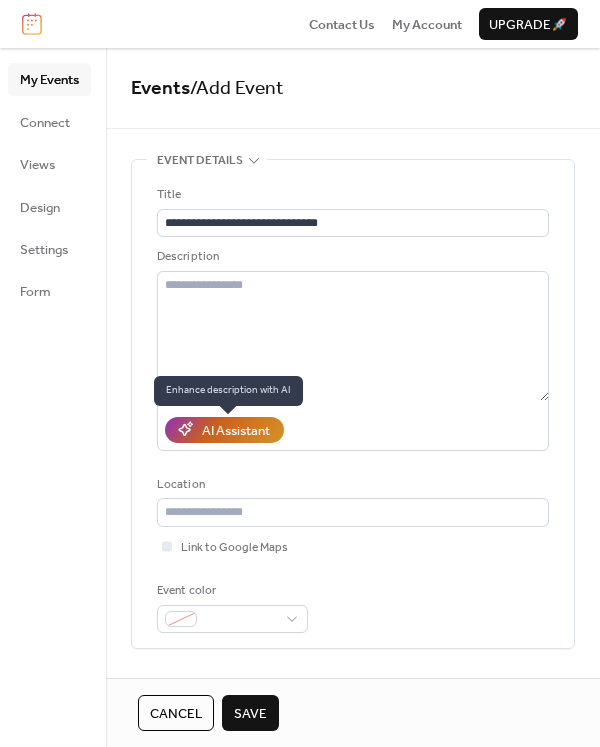 click on "AI Assistant" at bounding box center (236, 431) 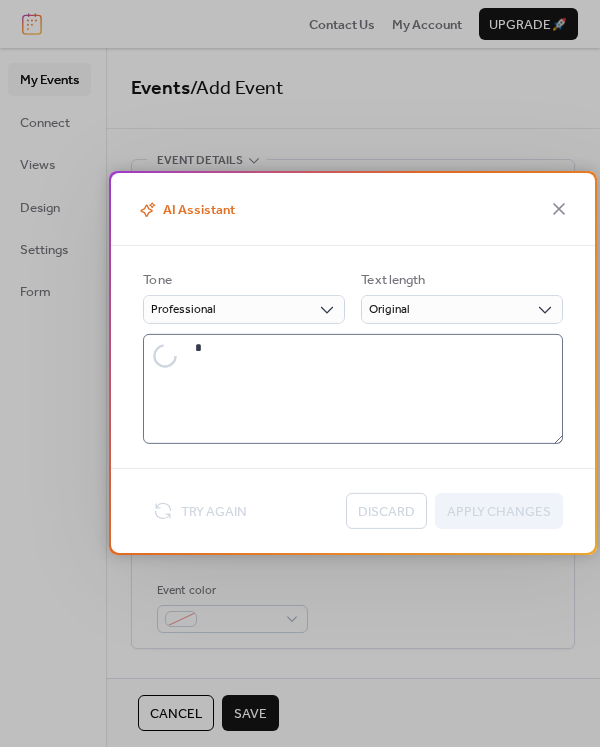 type on "**********" 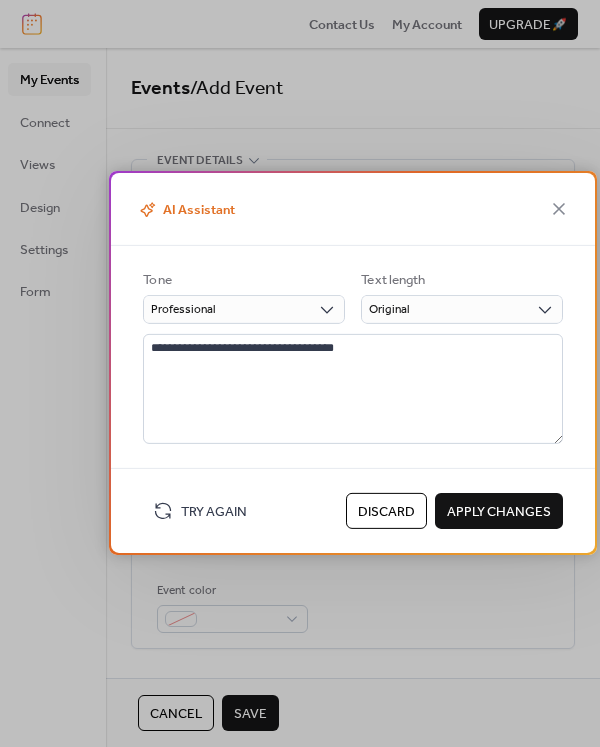click on "Apply Changes" at bounding box center [499, 512] 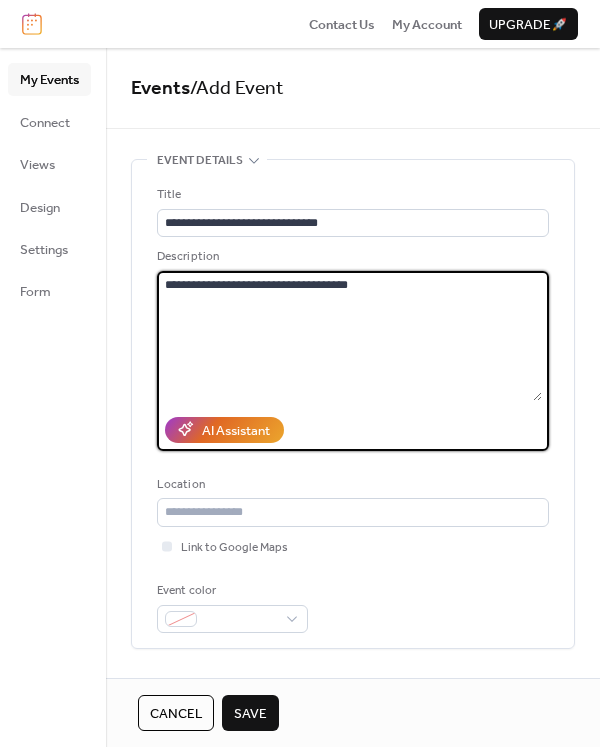 drag, startPoint x: 313, startPoint y: 287, endPoint x: 369, endPoint y: 292, distance: 56.22277 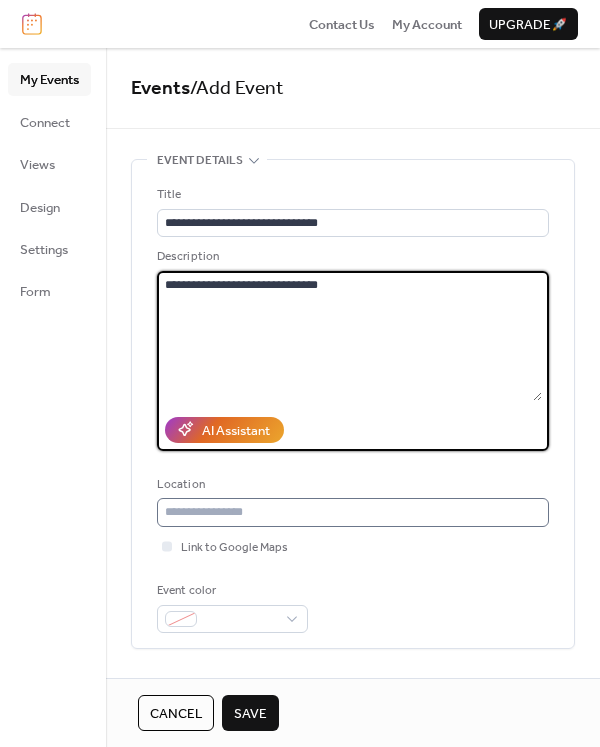 type on "**********" 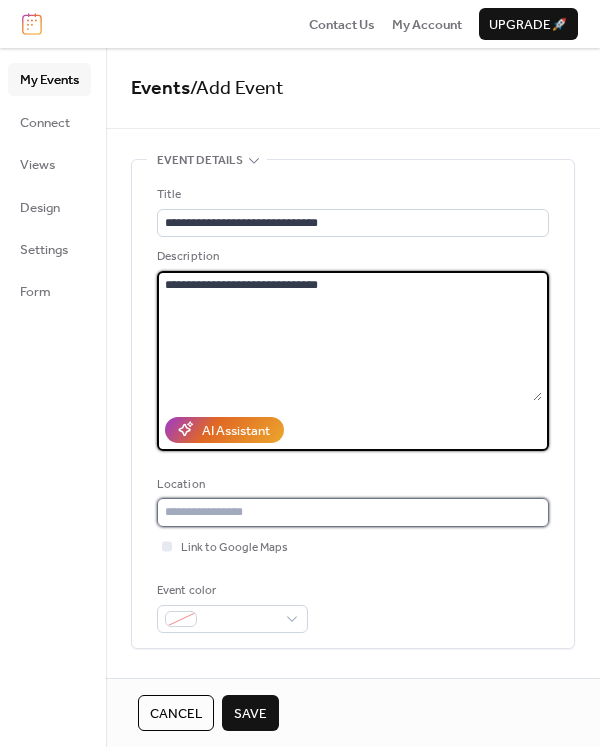 click at bounding box center [353, 512] 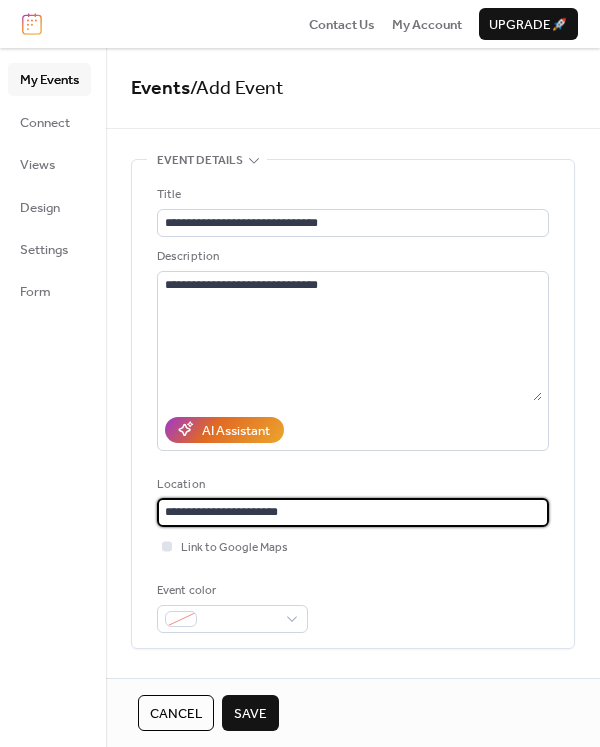 type on "**********" 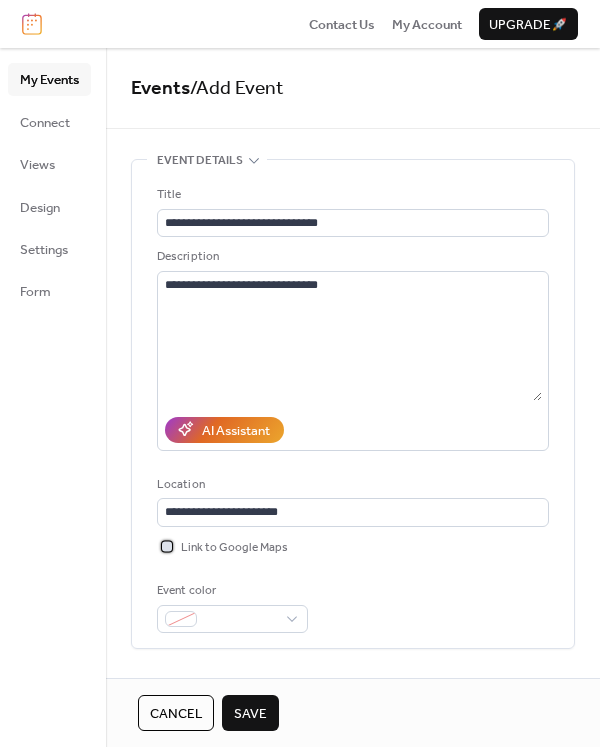 click at bounding box center (167, 546) 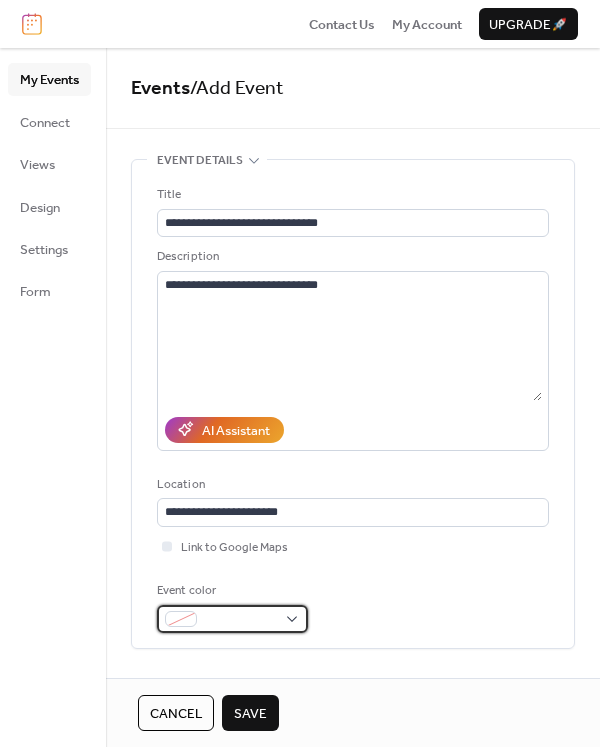 click at bounding box center [232, 619] 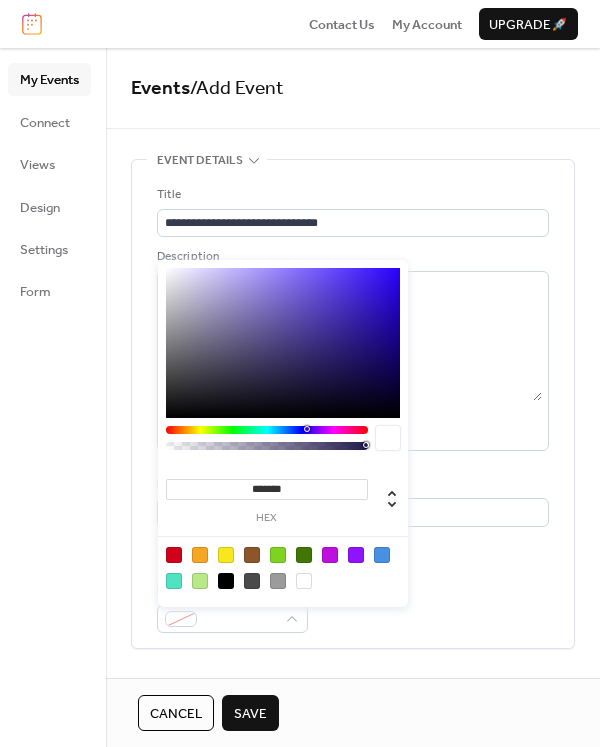 click at bounding box center (226, 581) 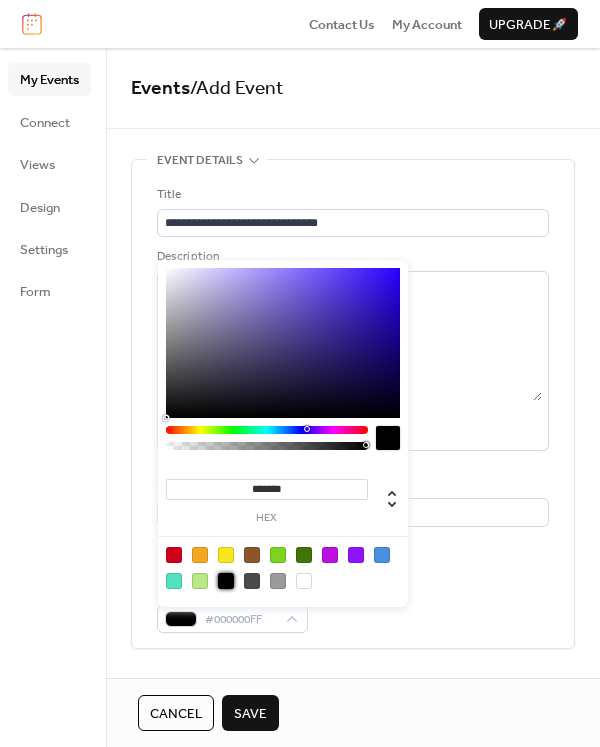 click on "**********" at bounding box center [353, 362] 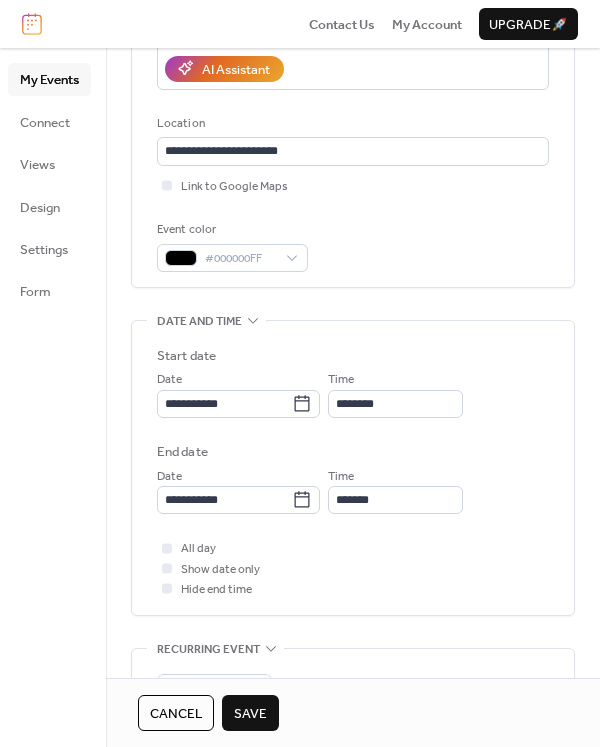 scroll, scrollTop: 365, scrollLeft: 0, axis: vertical 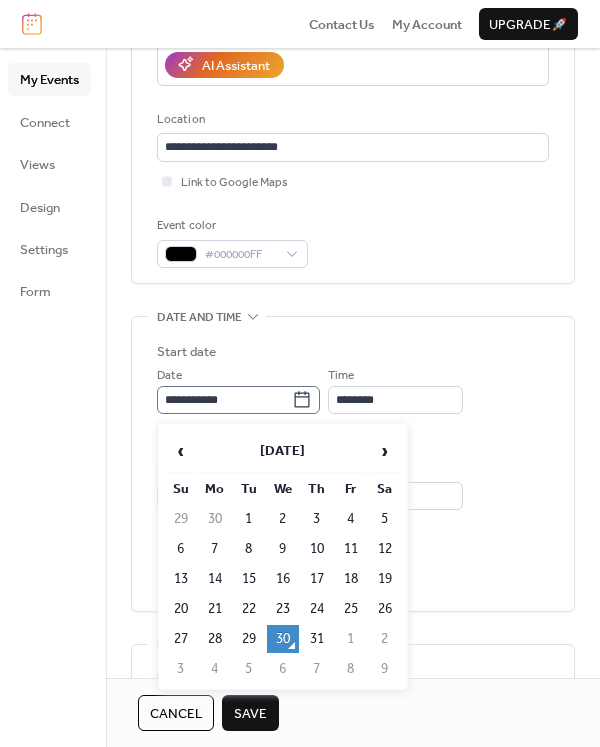 click 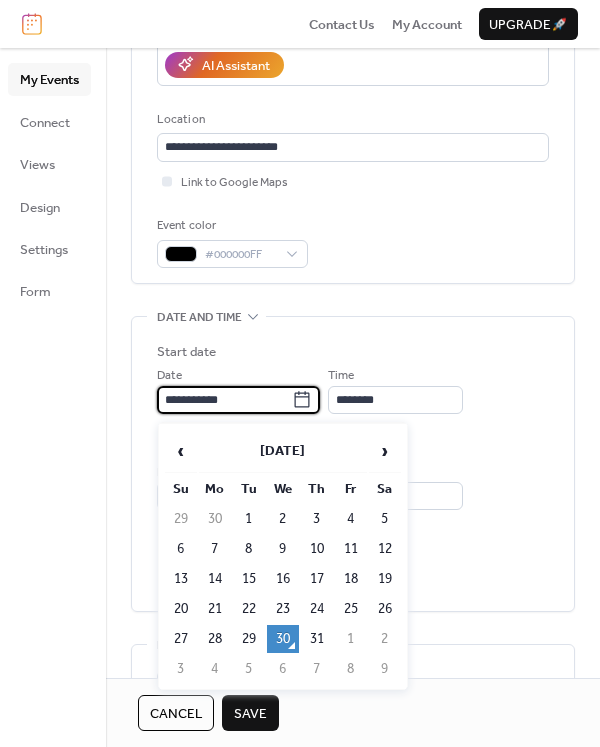 click on "1" at bounding box center [351, 639] 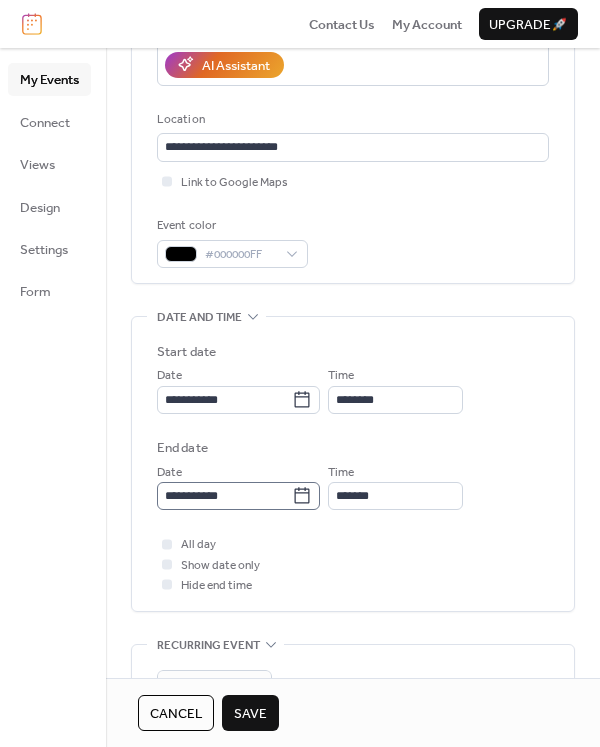click 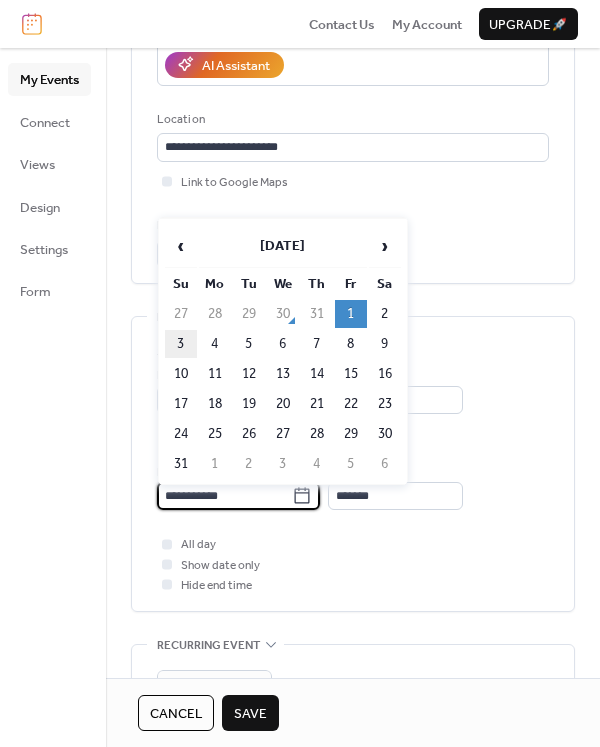 click on "3" at bounding box center (181, 344) 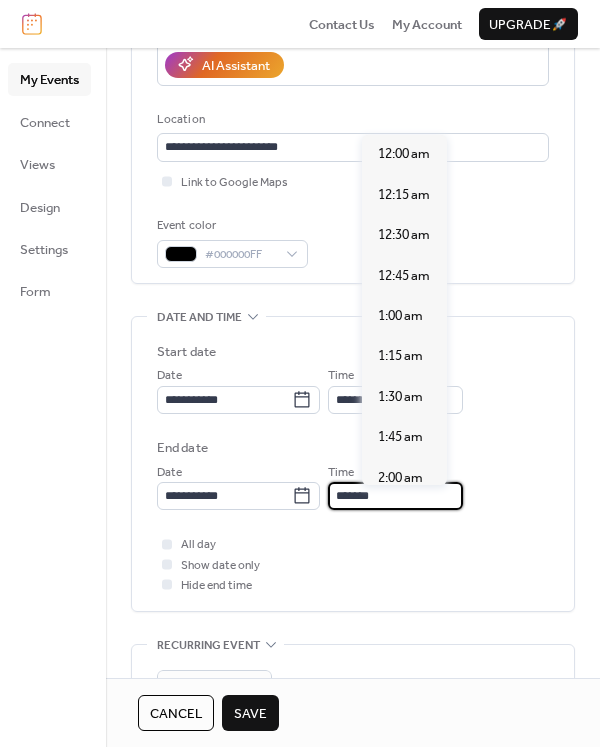 scroll, scrollTop: 2028, scrollLeft: 0, axis: vertical 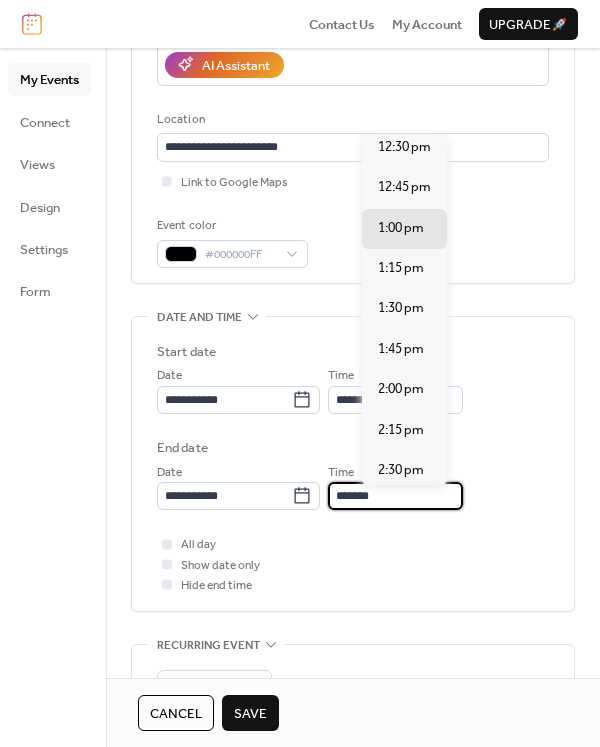 drag, startPoint x: 422, startPoint y: 505, endPoint x: 364, endPoint y: 501, distance: 58.137768 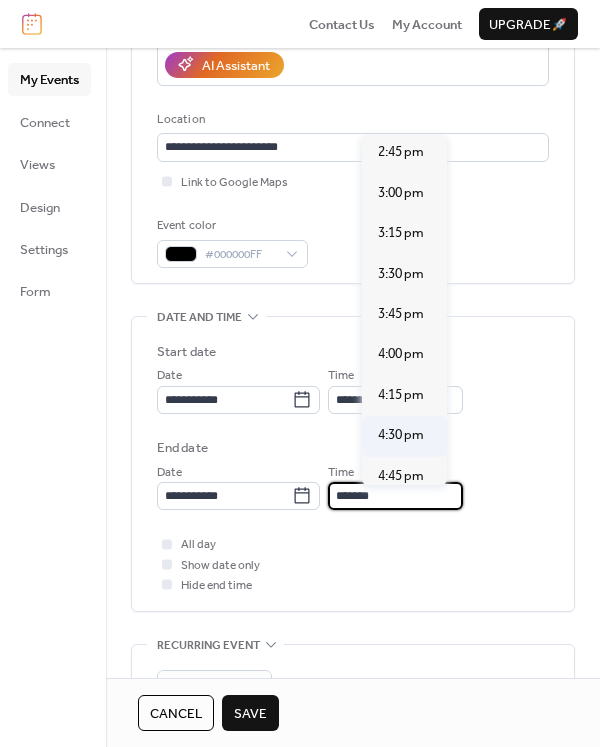 scroll, scrollTop: 2391, scrollLeft: 0, axis: vertical 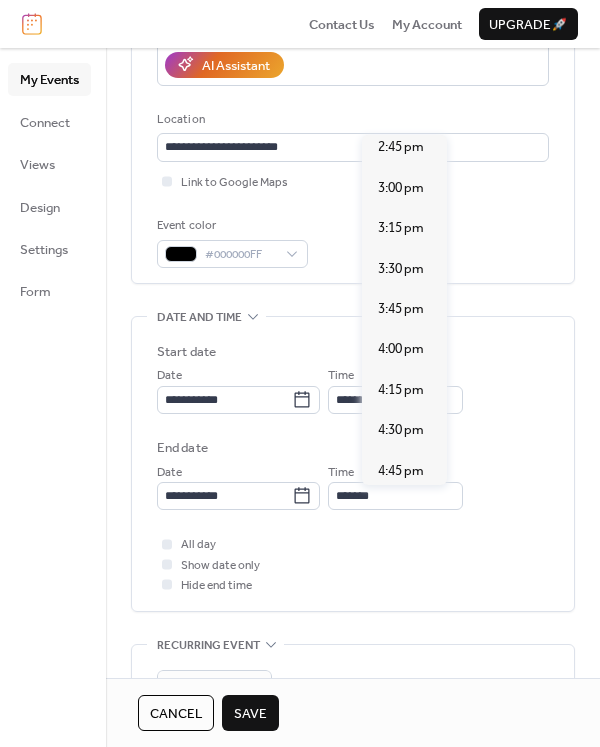 click on "5:00 pm" at bounding box center (401, 511) 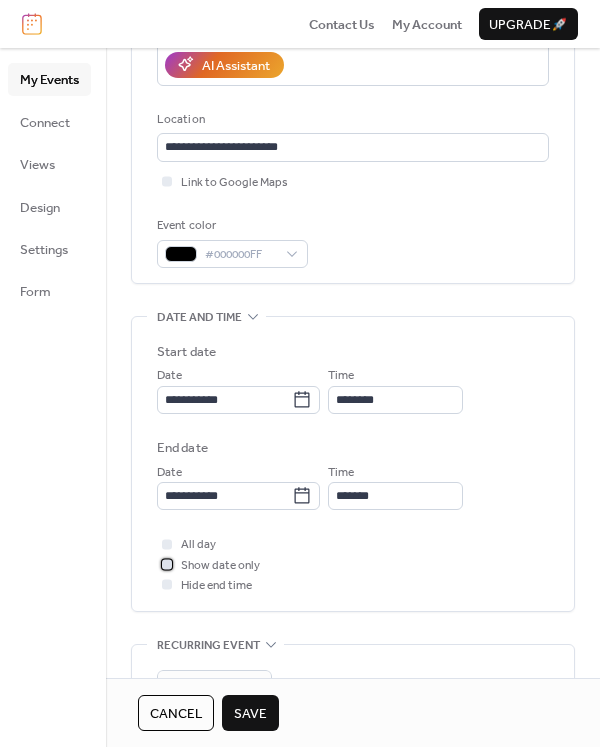 click at bounding box center (167, 564) 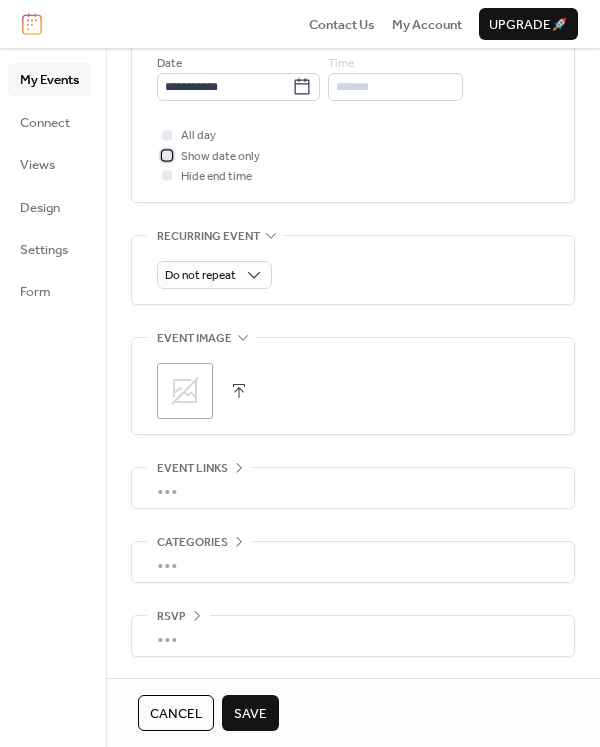 scroll, scrollTop: 777, scrollLeft: 0, axis: vertical 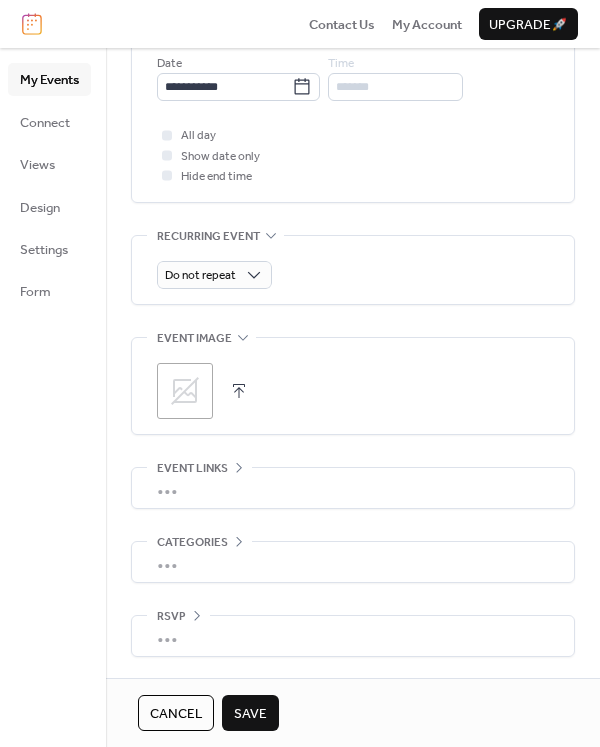 click 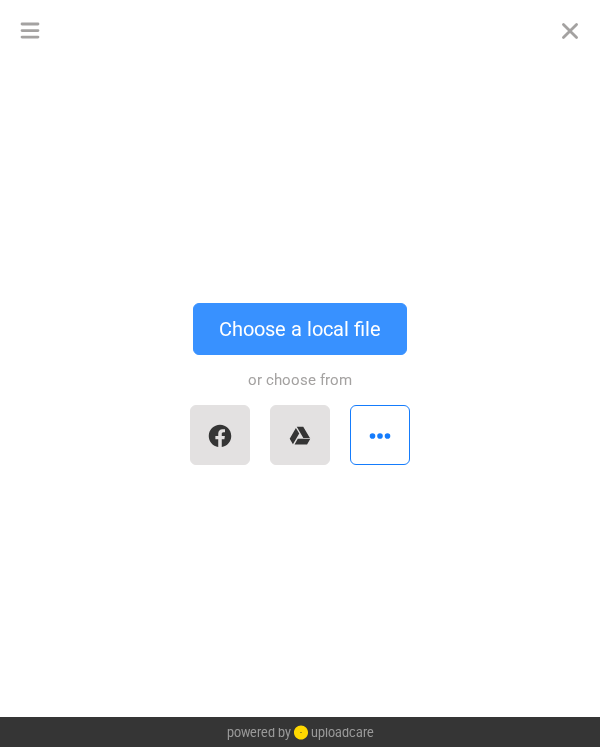 click on "Choose a local file" at bounding box center (300, 329) 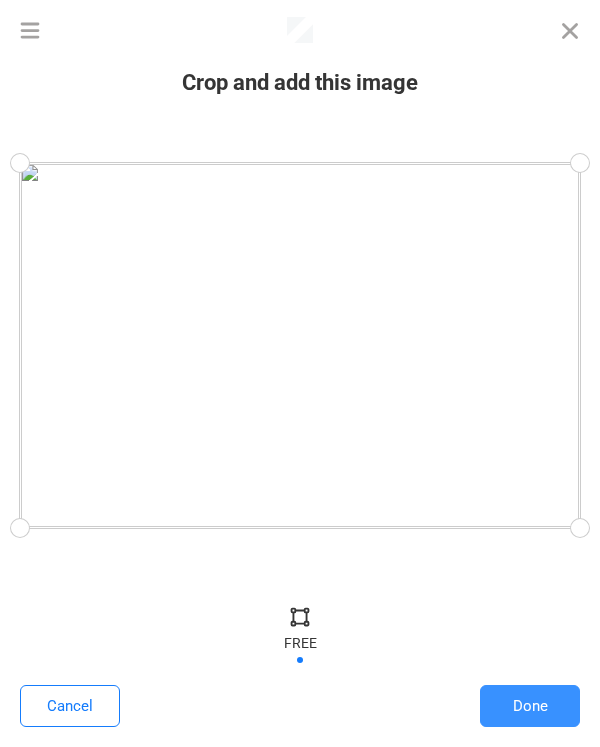 click on "Done" at bounding box center (530, 706) 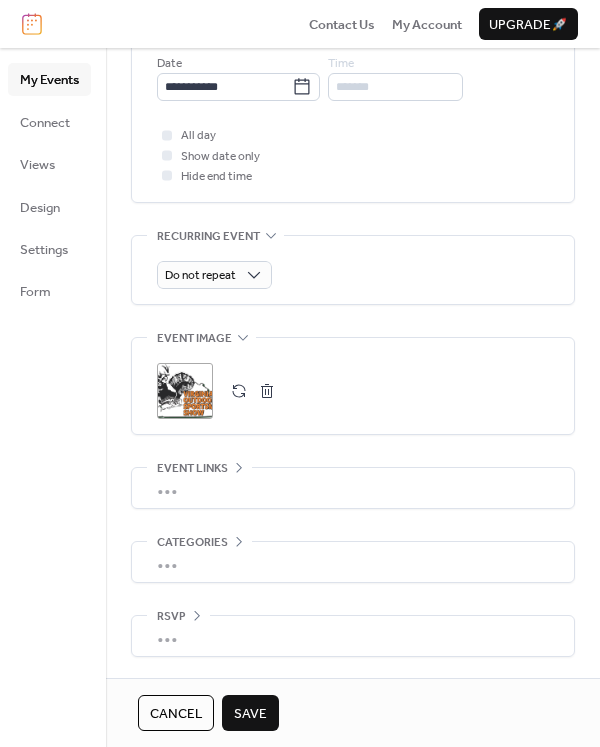 click on "•••" at bounding box center [353, 488] 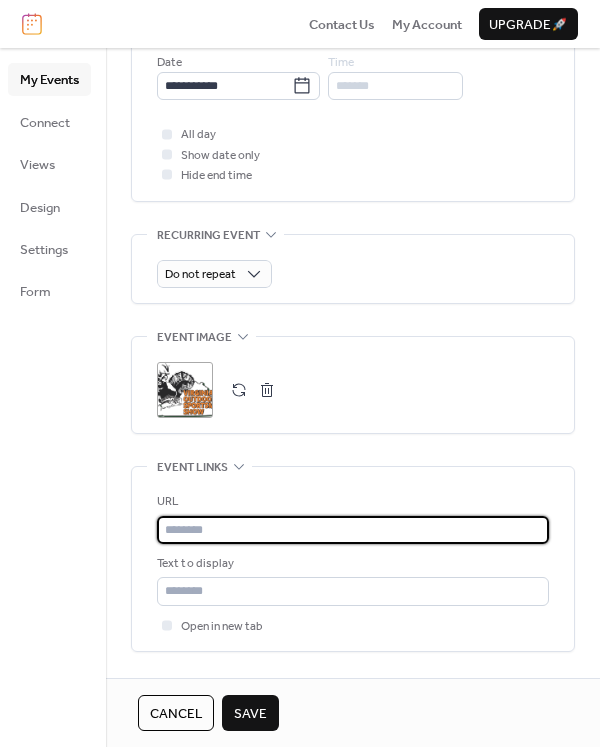 paste on "**********" 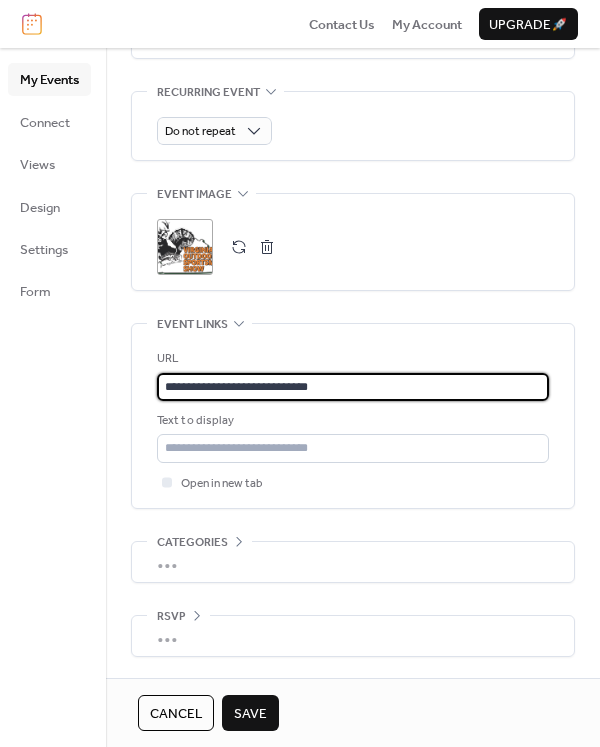 scroll, scrollTop: 925, scrollLeft: 0, axis: vertical 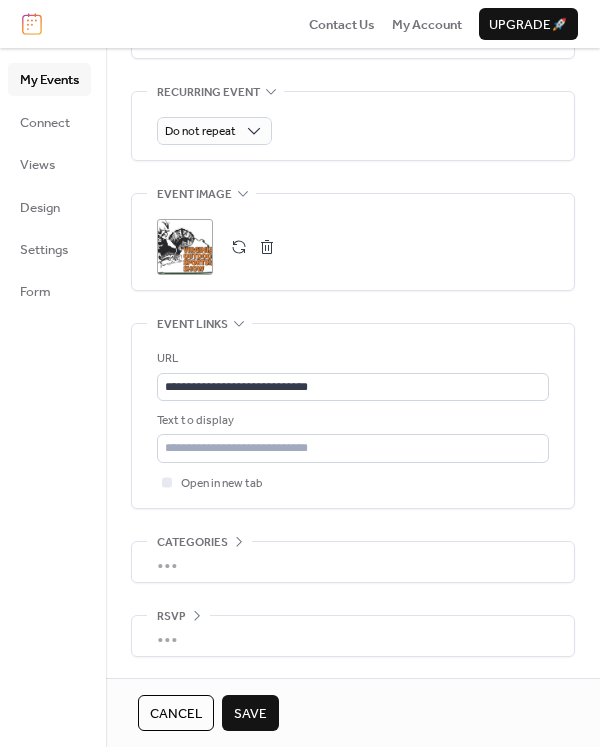 click on "Save" at bounding box center [250, 714] 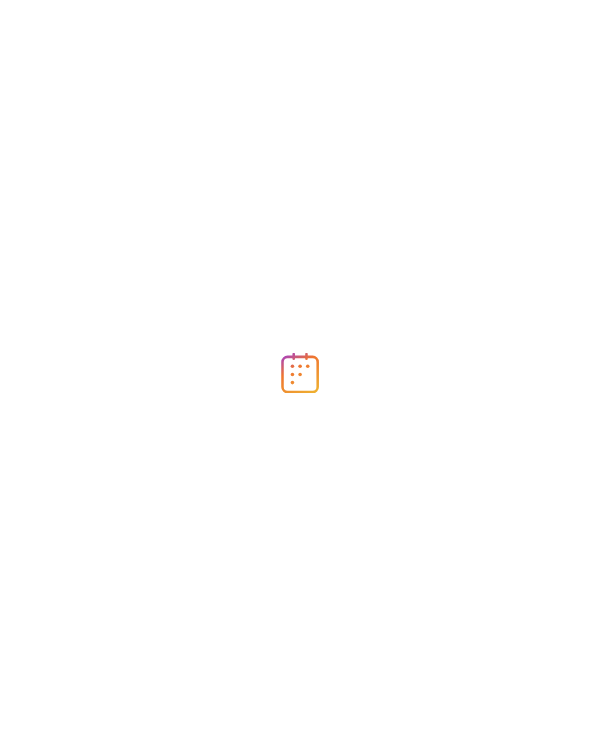 scroll, scrollTop: 0, scrollLeft: 0, axis: both 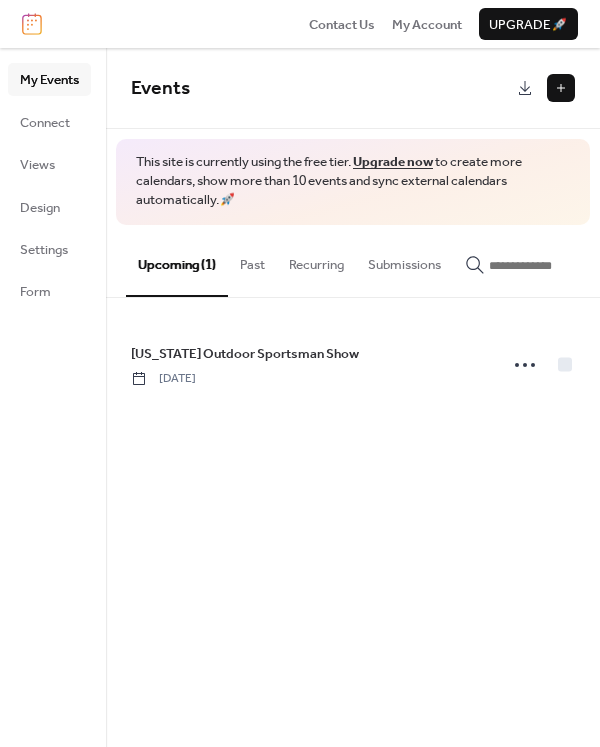 click at bounding box center [561, 88] 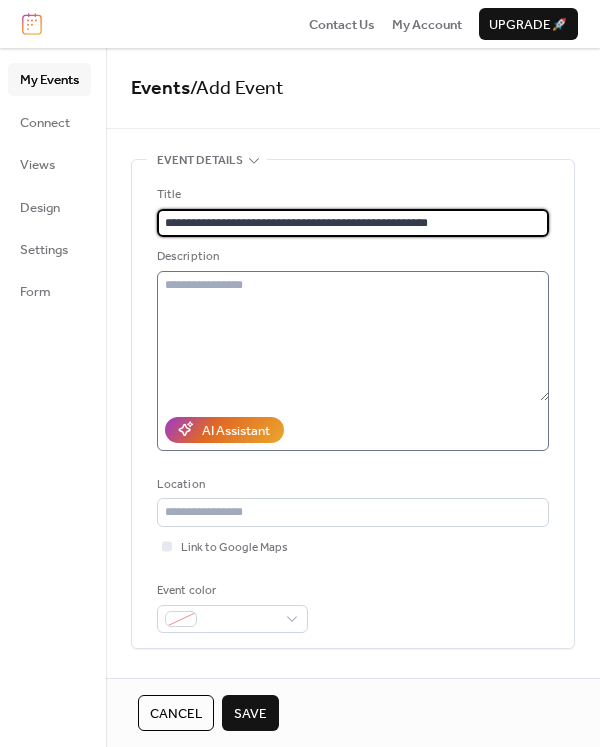 type on "**********" 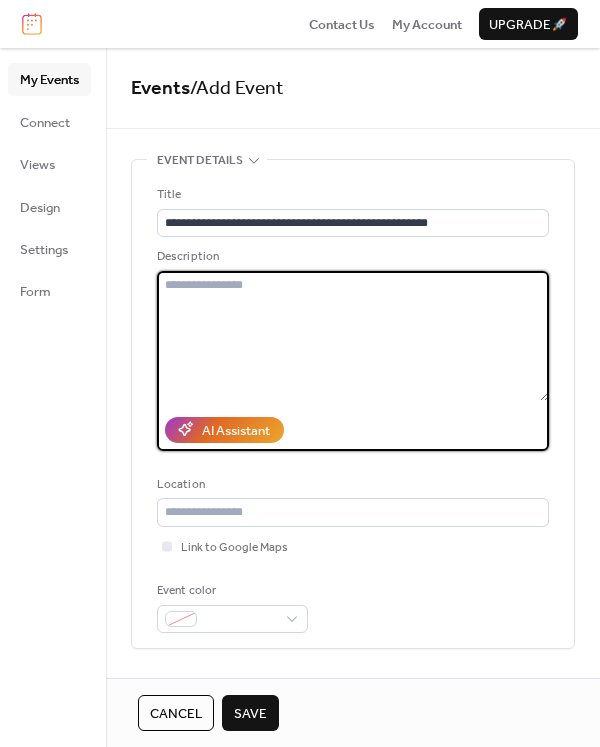 paste on "**********" 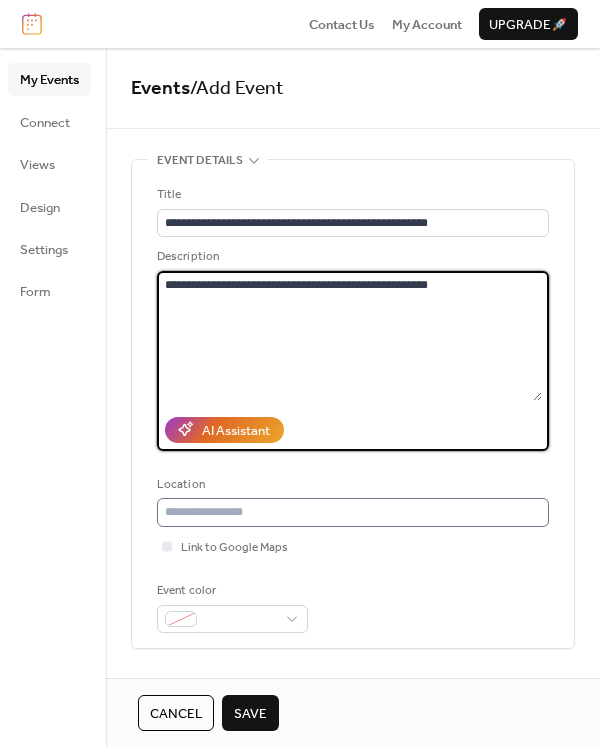 type on "**********" 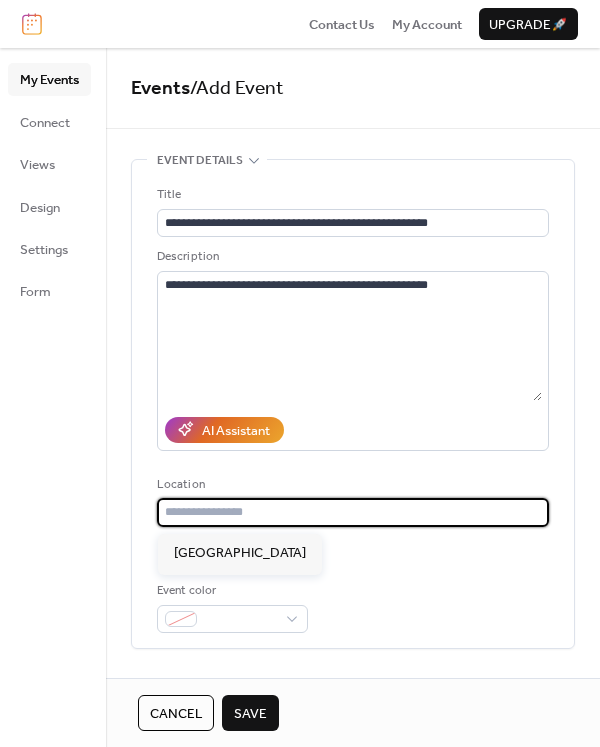 click at bounding box center (353, 512) 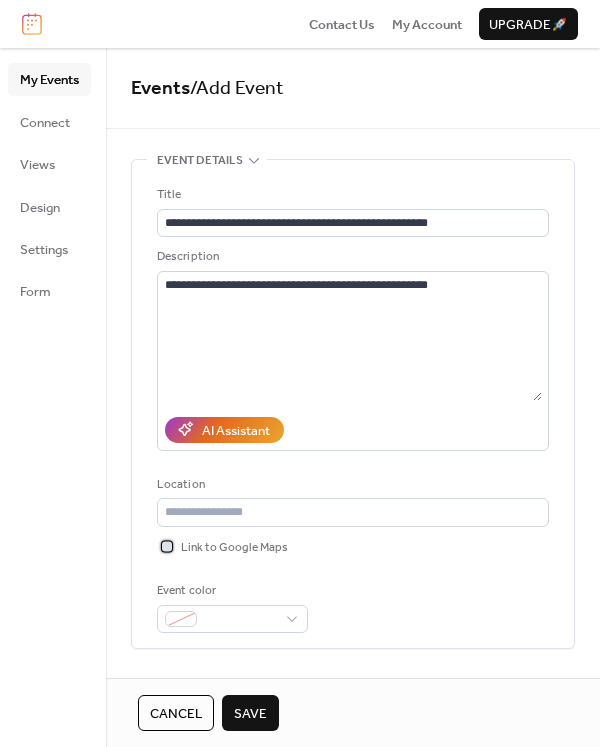 click at bounding box center (167, 546) 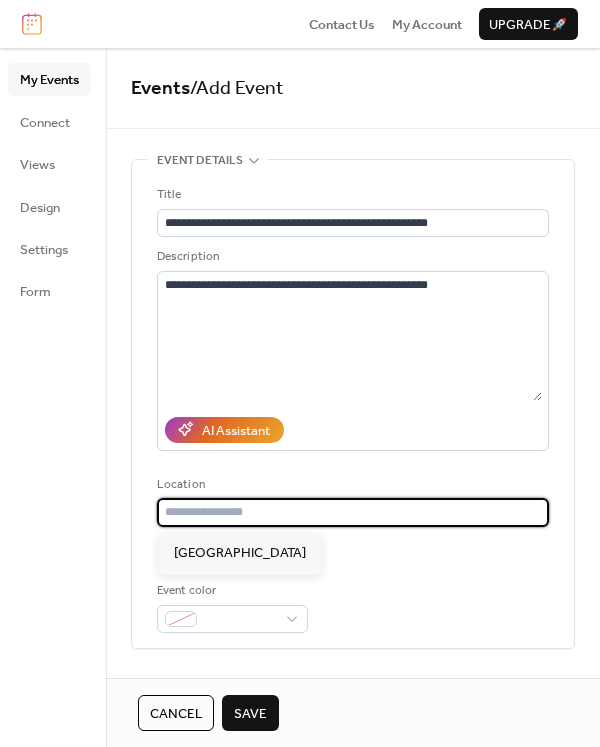 click at bounding box center [353, 512] 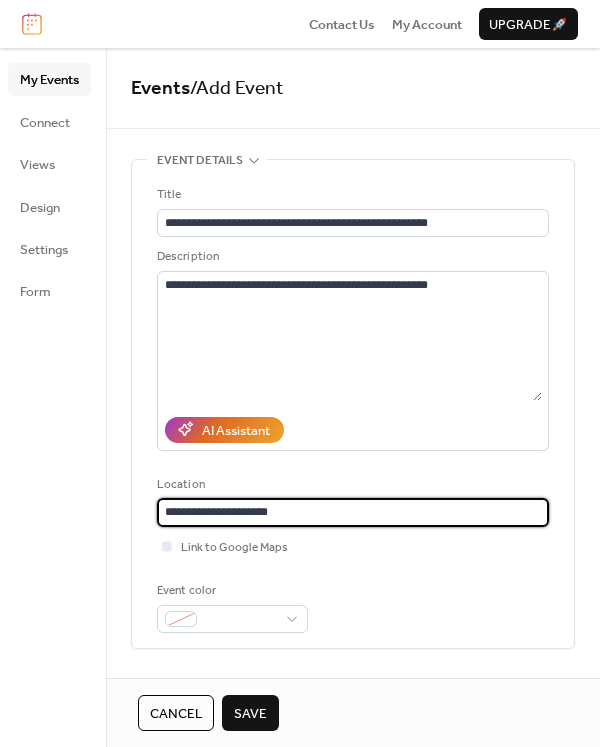 drag, startPoint x: 255, startPoint y: 516, endPoint x: 224, endPoint y: 517, distance: 31.016125 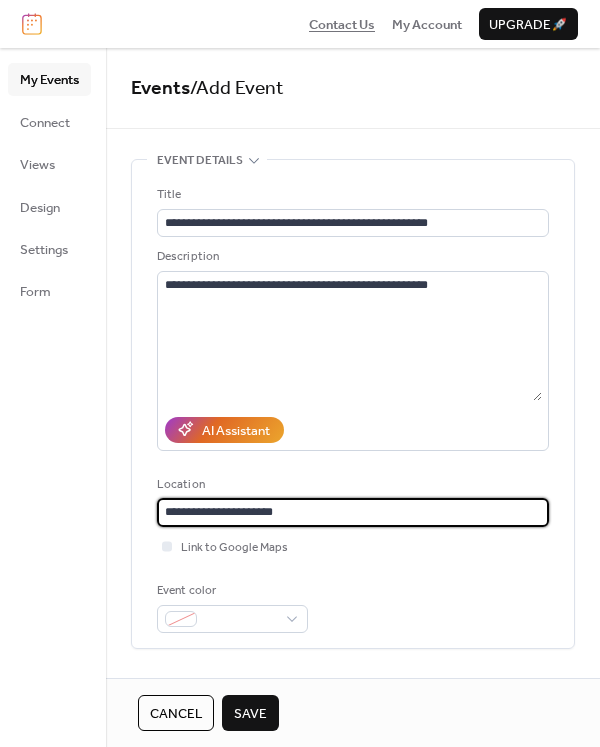 scroll, scrollTop: 1, scrollLeft: 0, axis: vertical 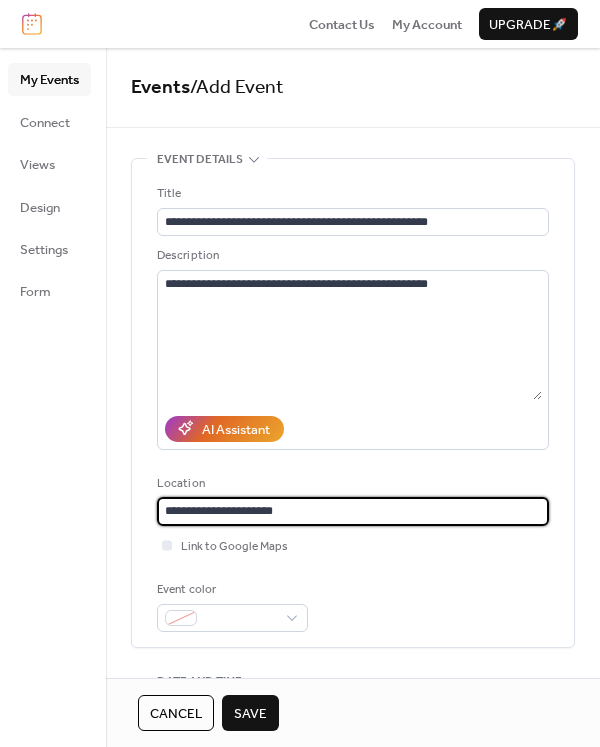 type on "**********" 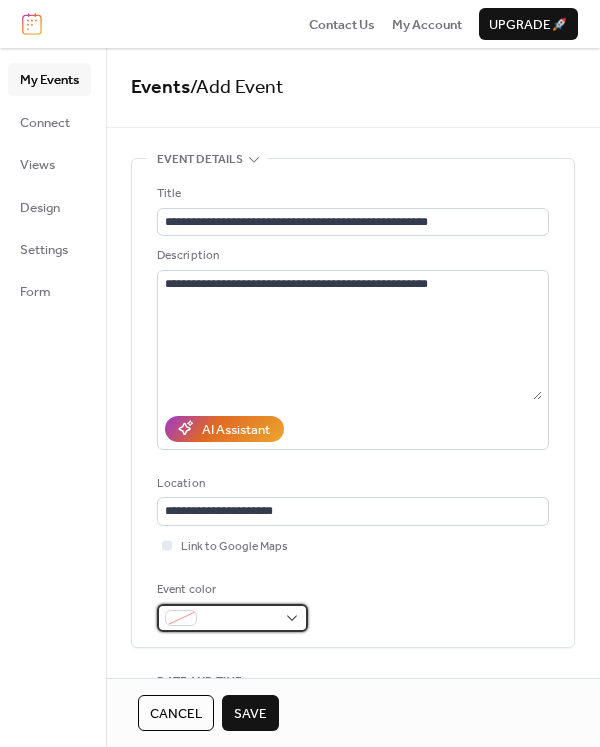 click at bounding box center (232, 618) 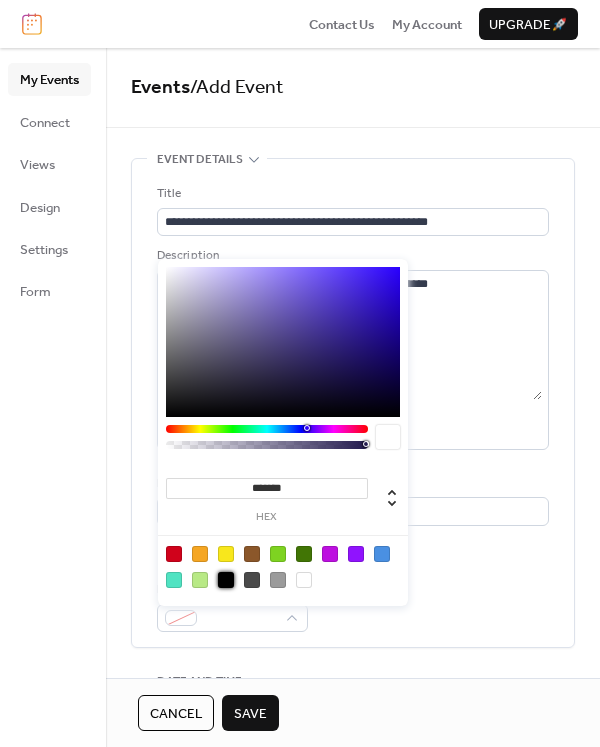click at bounding box center [226, 580] 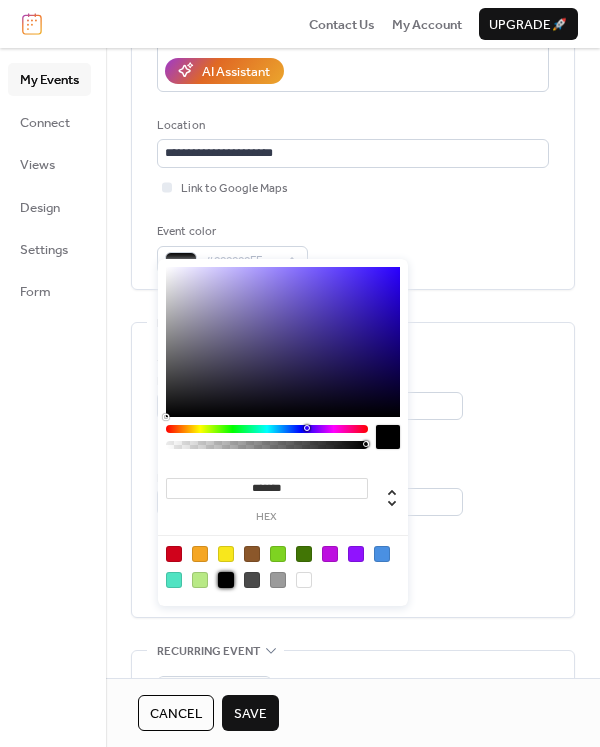 scroll, scrollTop: 356, scrollLeft: 0, axis: vertical 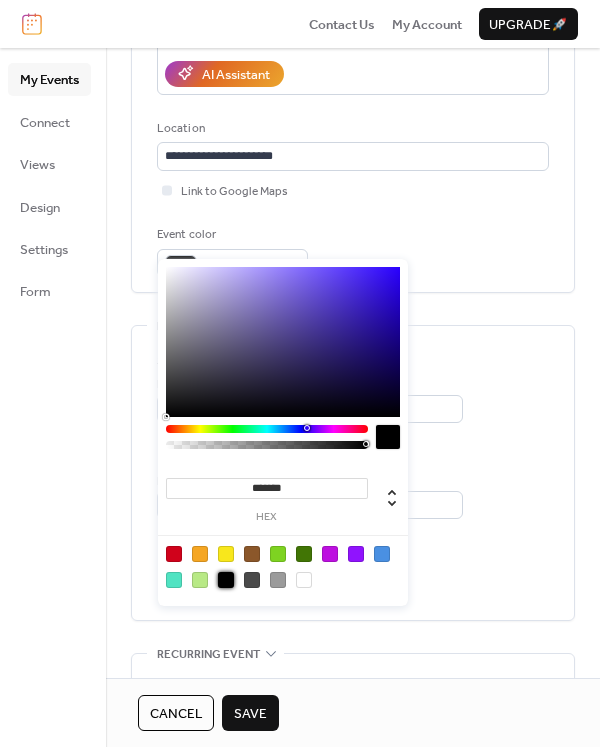 click on "**********" at bounding box center [353, 473] 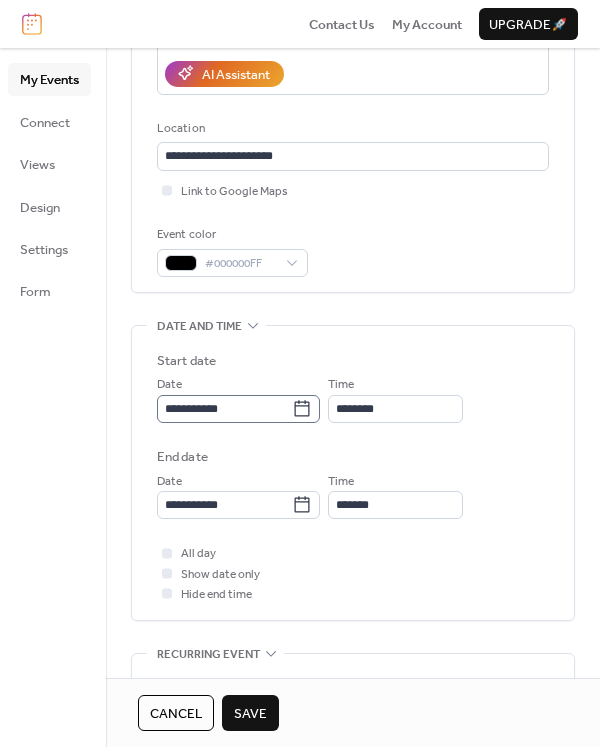 click 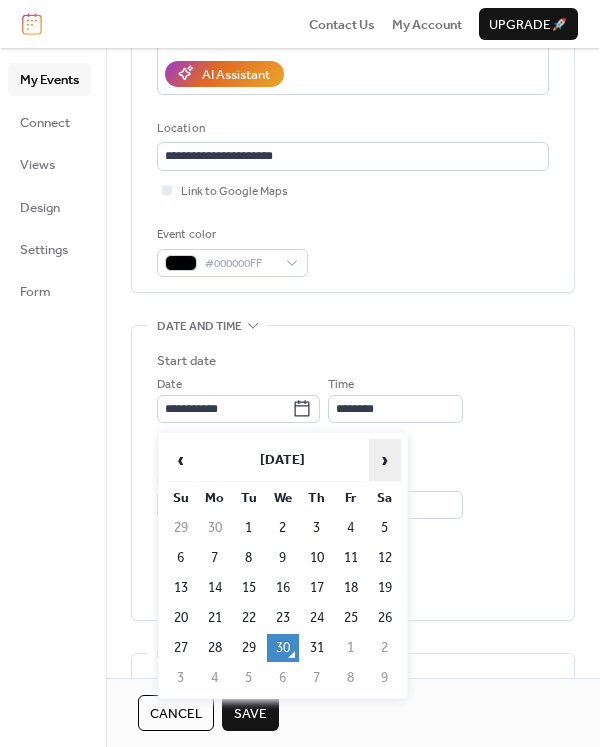 click on "›" at bounding box center [385, 460] 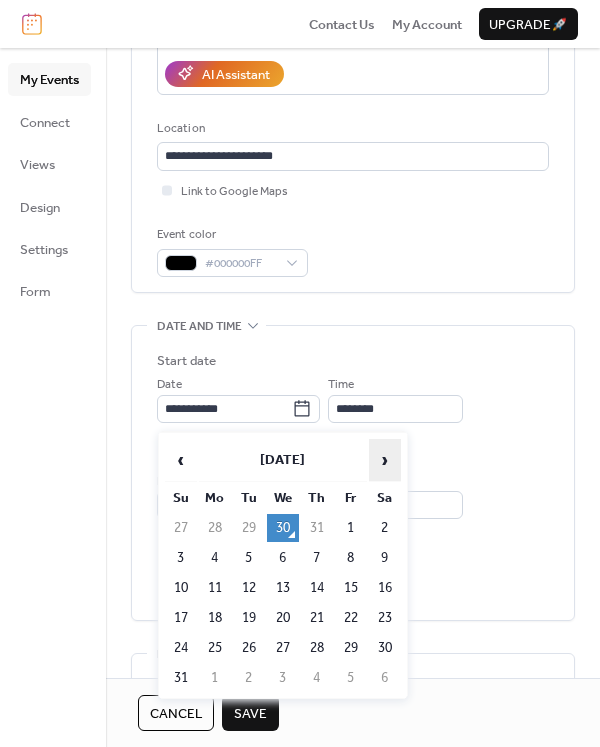 click on "›" at bounding box center (385, 460) 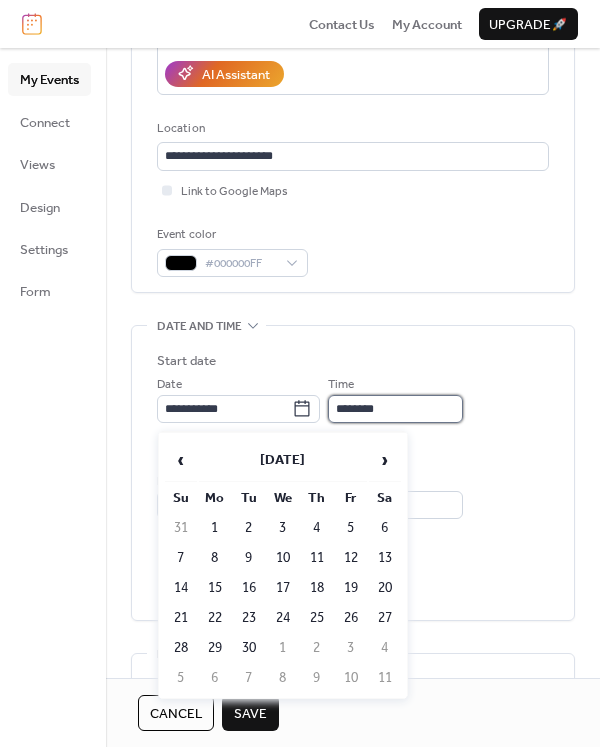 click on "********" at bounding box center [395, 409] 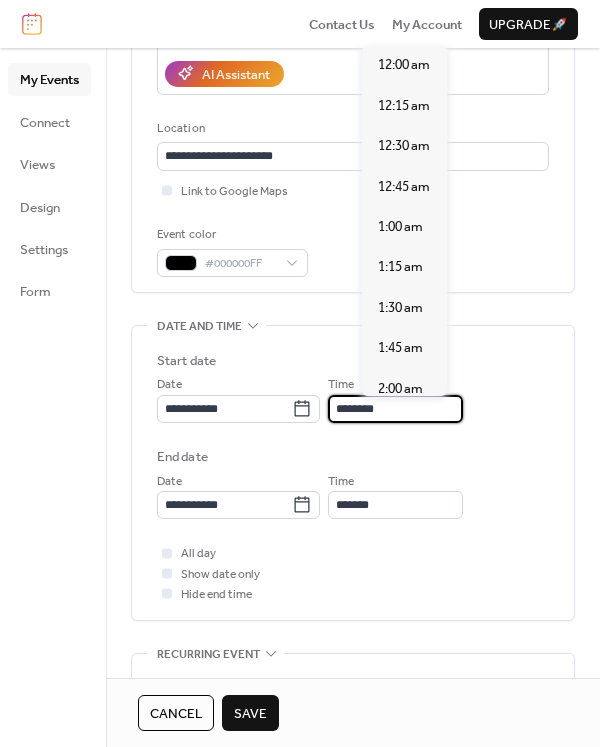scroll, scrollTop: 1872, scrollLeft: 0, axis: vertical 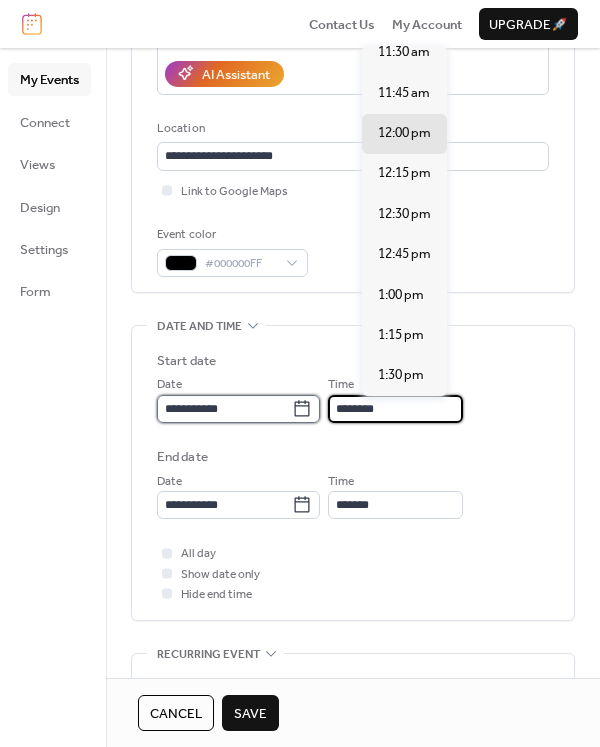 click on "**********" at bounding box center (224, 409) 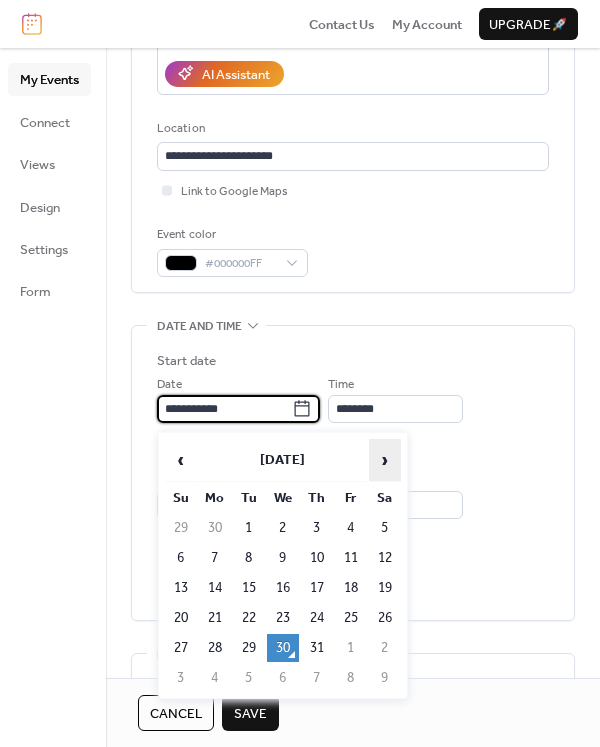 click on "›" at bounding box center [385, 460] 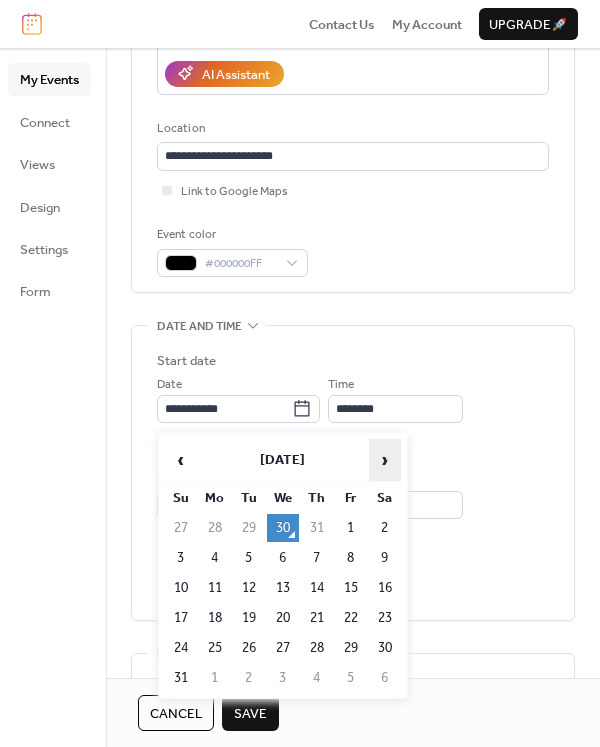 click on "›" at bounding box center (385, 460) 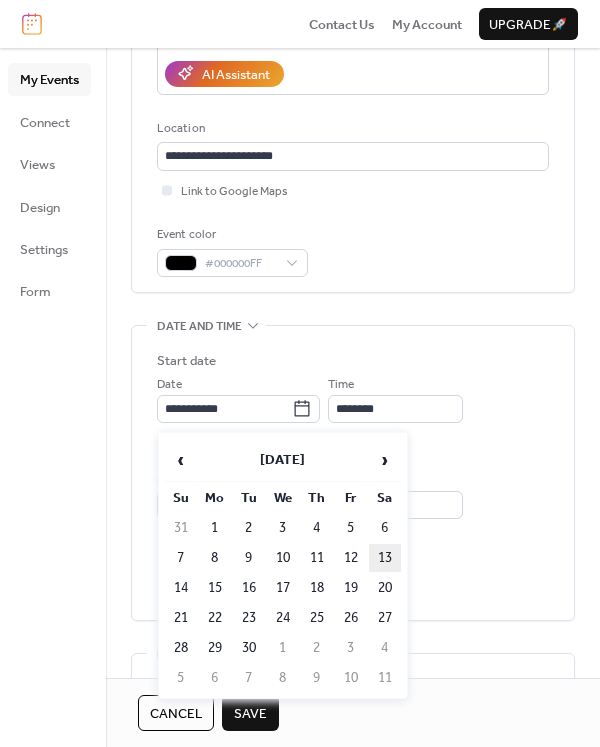 click on "13" at bounding box center (385, 558) 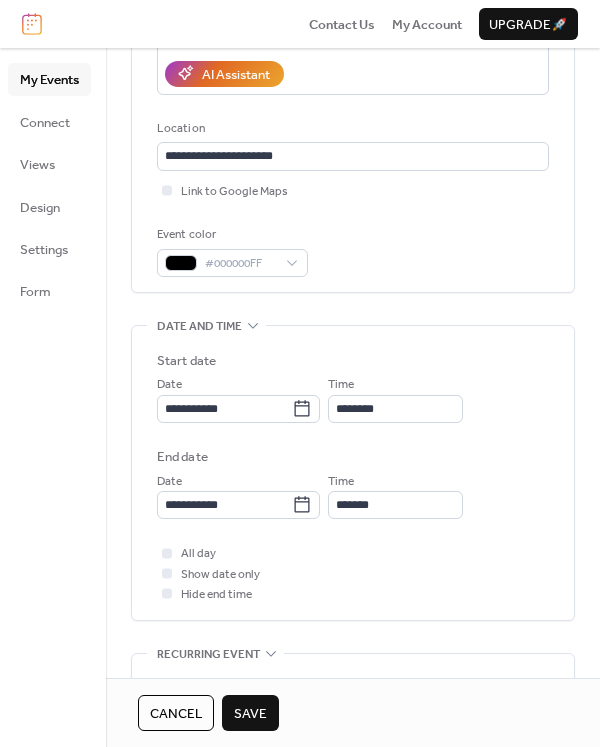 click on "Save" at bounding box center [250, 714] 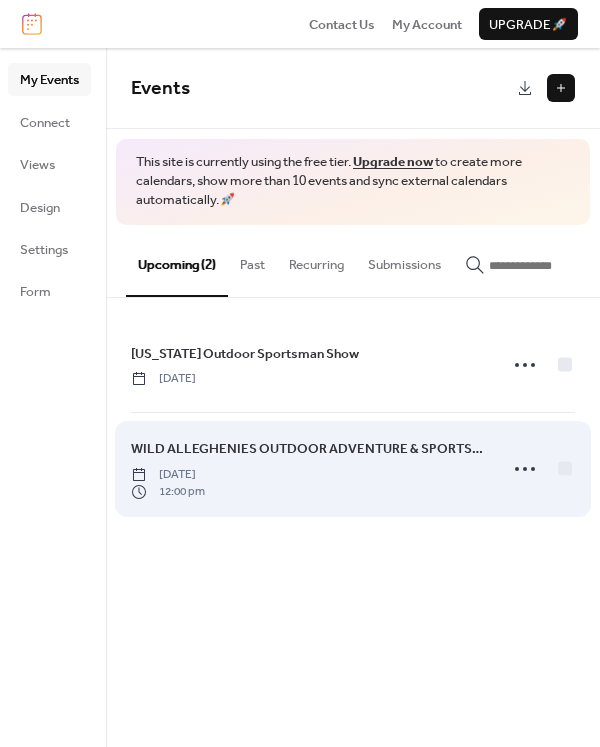 click on "WILD ALLEGHENIES OUTDOOR ADVENTURE & SPORTSMAN'S EXPO" at bounding box center (308, 449) 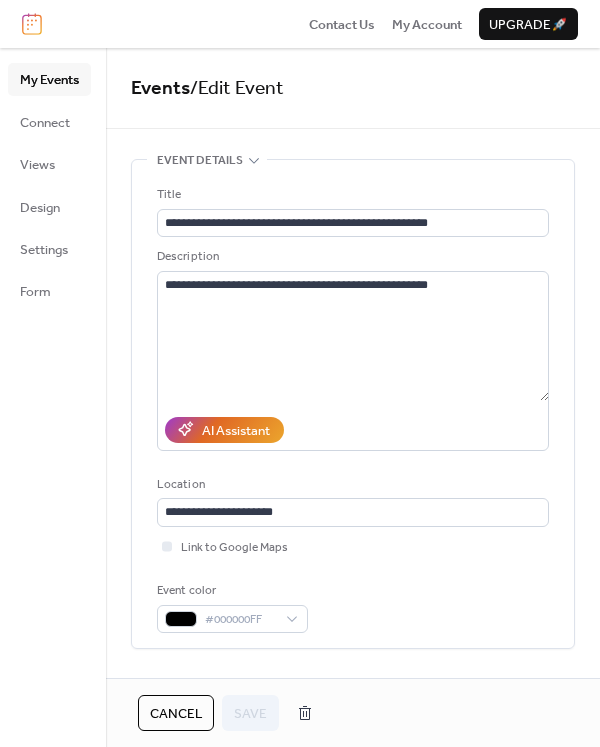 click on "**********" at bounding box center [353, 409] 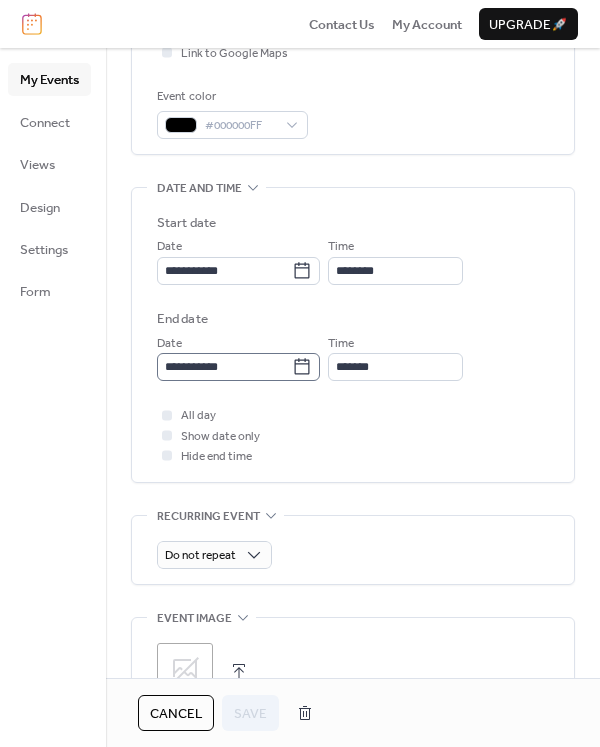 scroll, scrollTop: 491, scrollLeft: 0, axis: vertical 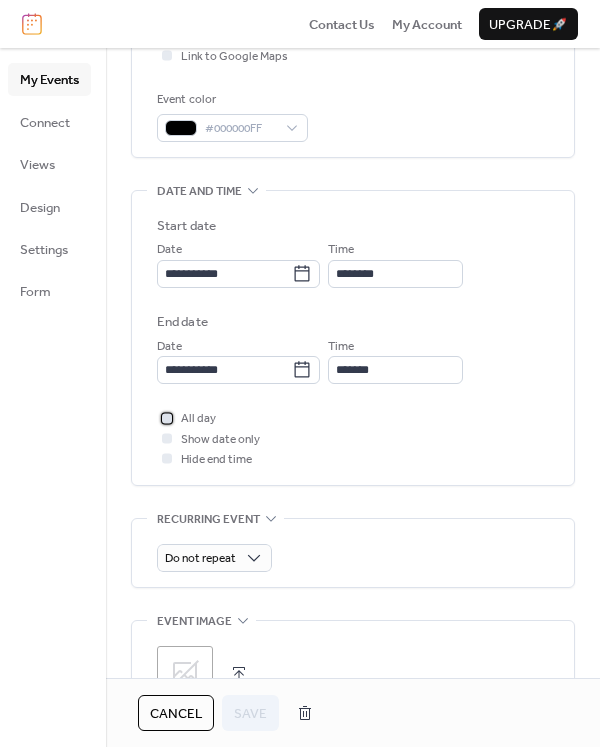 click at bounding box center [167, 418] 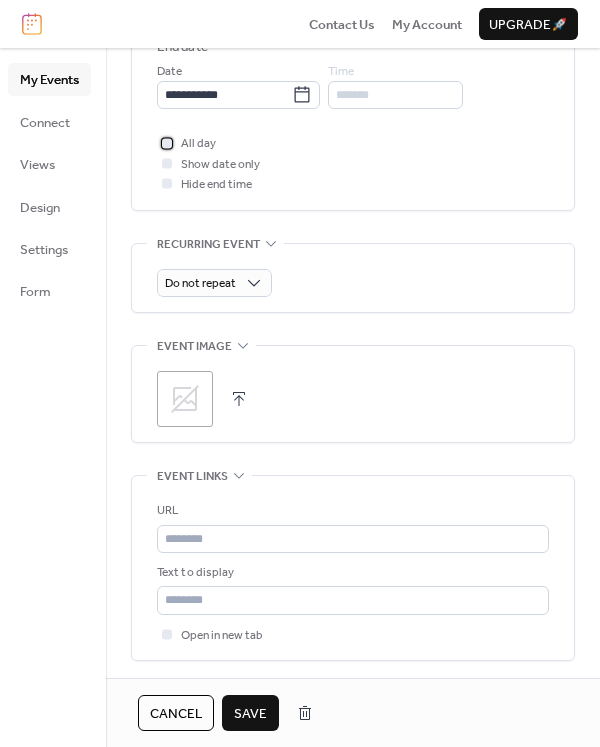 scroll, scrollTop: 778, scrollLeft: 0, axis: vertical 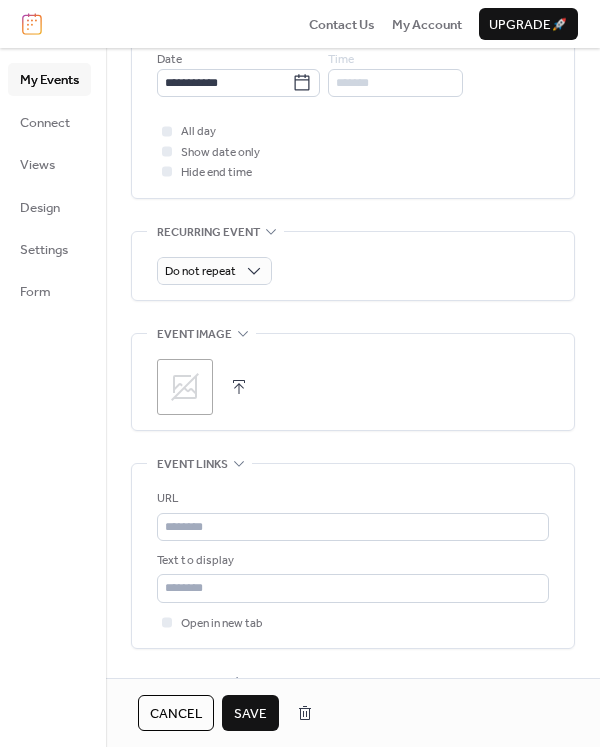 click 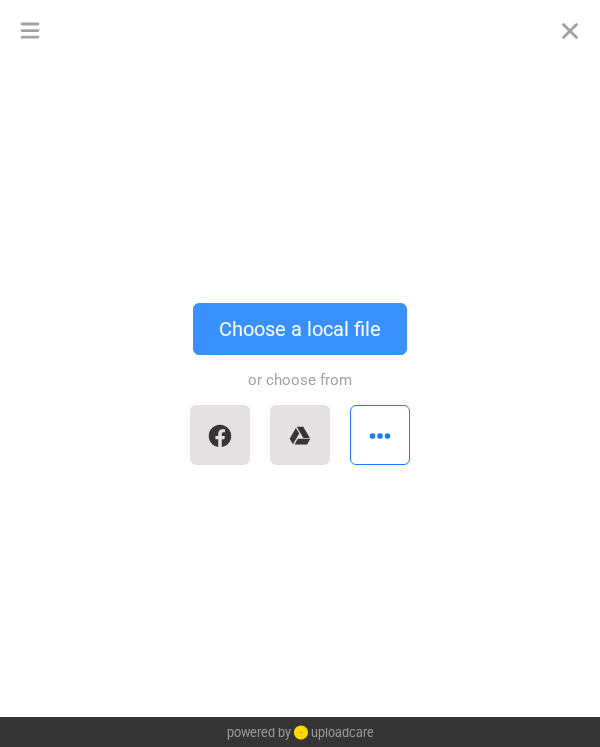 click on "Choose a local file" at bounding box center (300, 329) 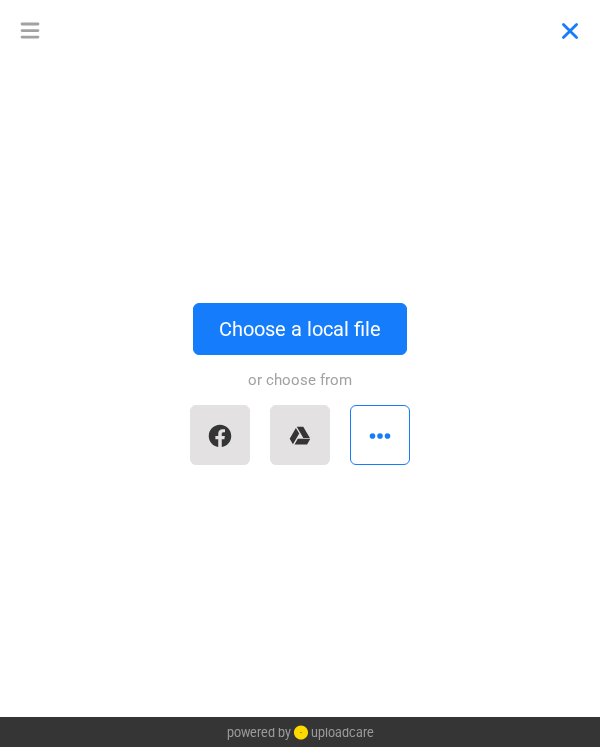 click at bounding box center [570, 30] 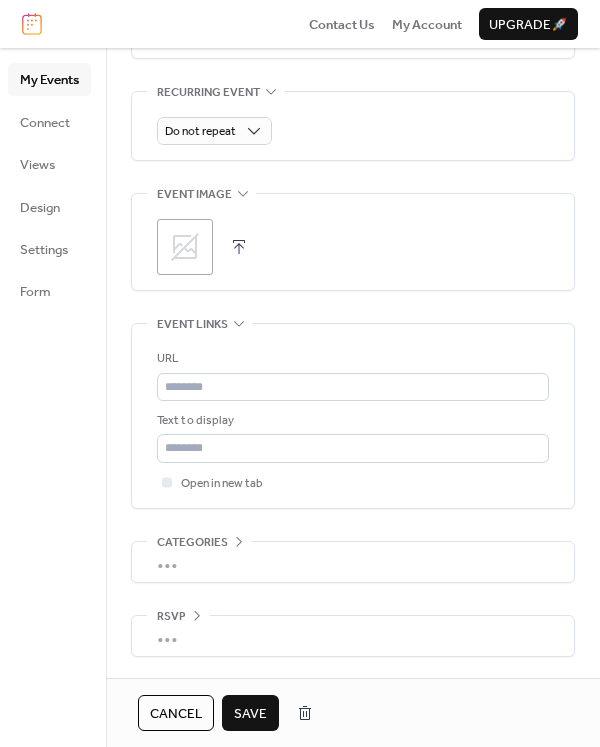 scroll, scrollTop: 925, scrollLeft: 0, axis: vertical 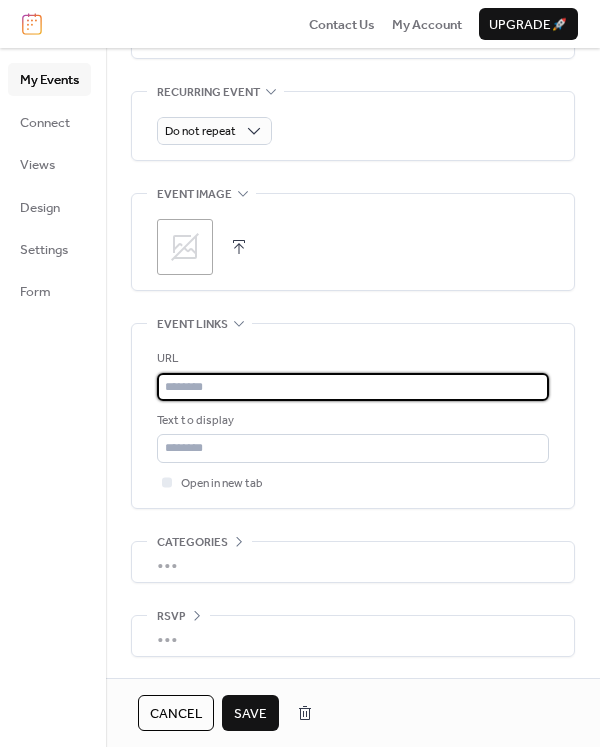click at bounding box center (353, 387) 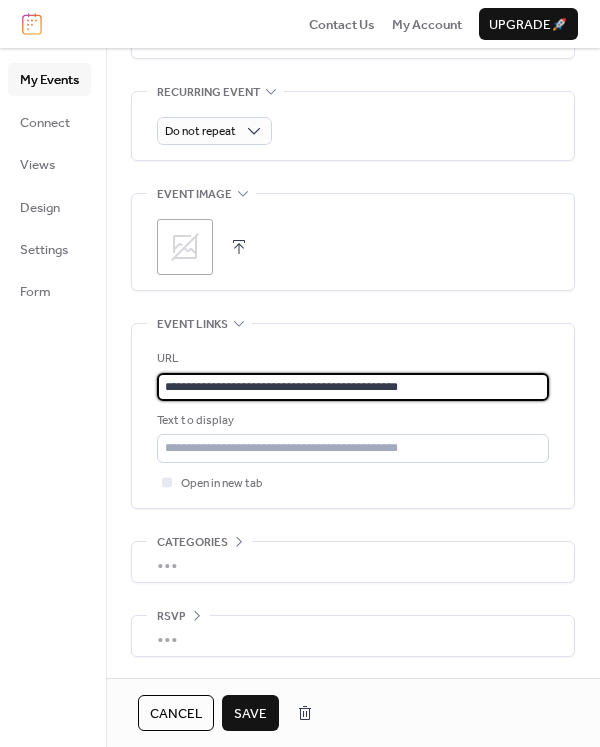 type on "**********" 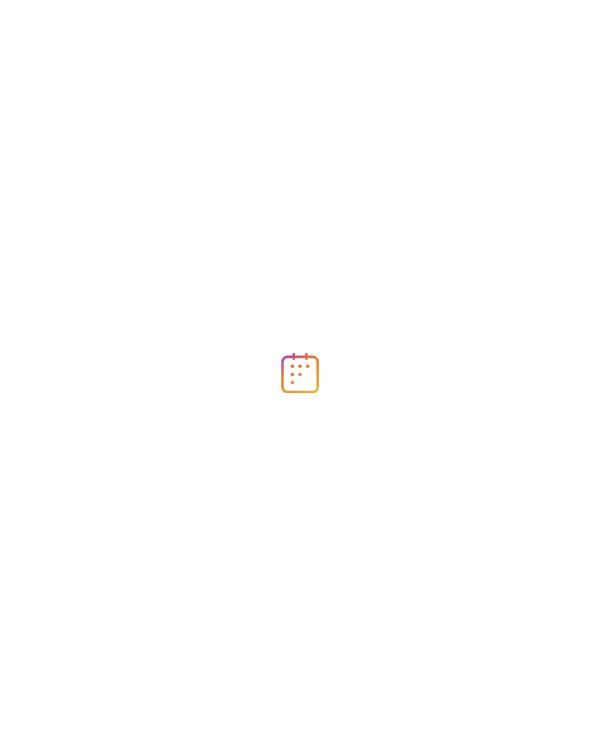 scroll, scrollTop: 0, scrollLeft: 0, axis: both 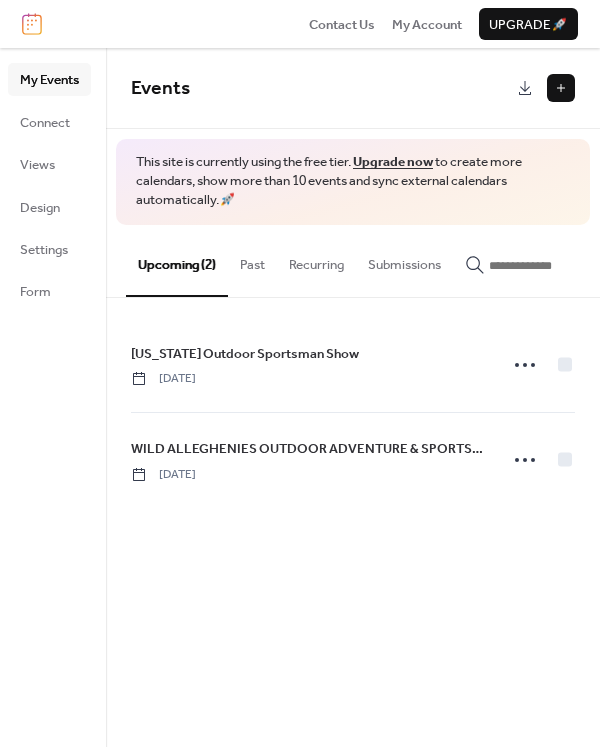 click at bounding box center (561, 88) 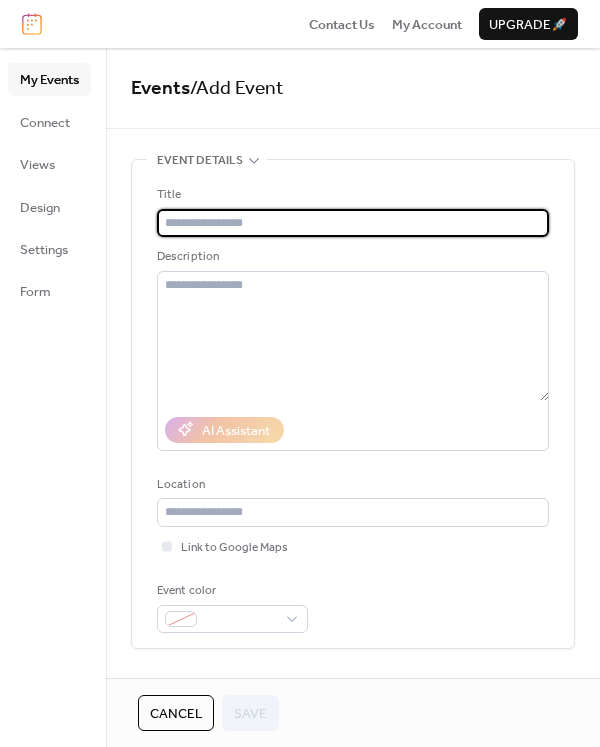 click at bounding box center [353, 223] 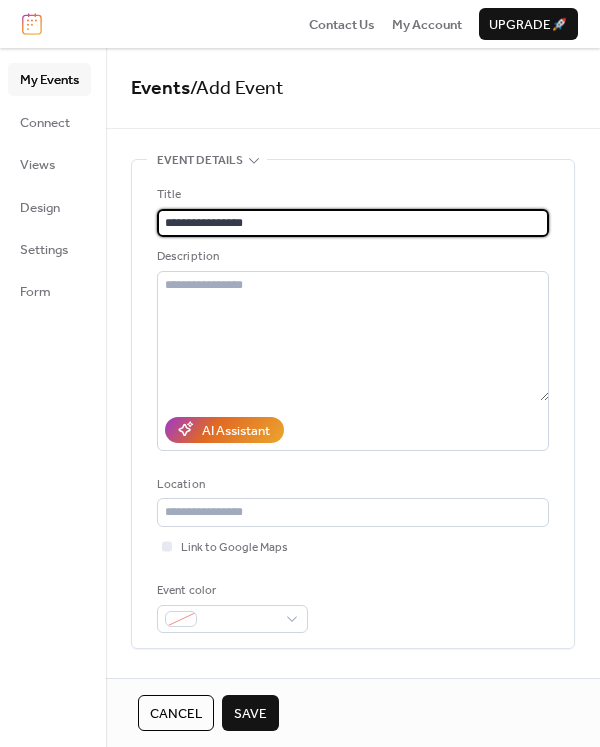drag, startPoint x: 264, startPoint y: 219, endPoint x: 155, endPoint y: 218, distance: 109.004585 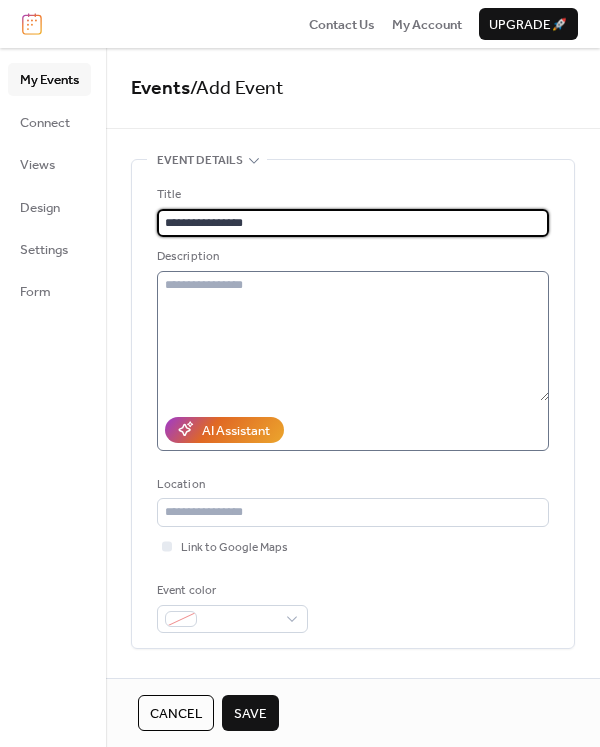 type on "**********" 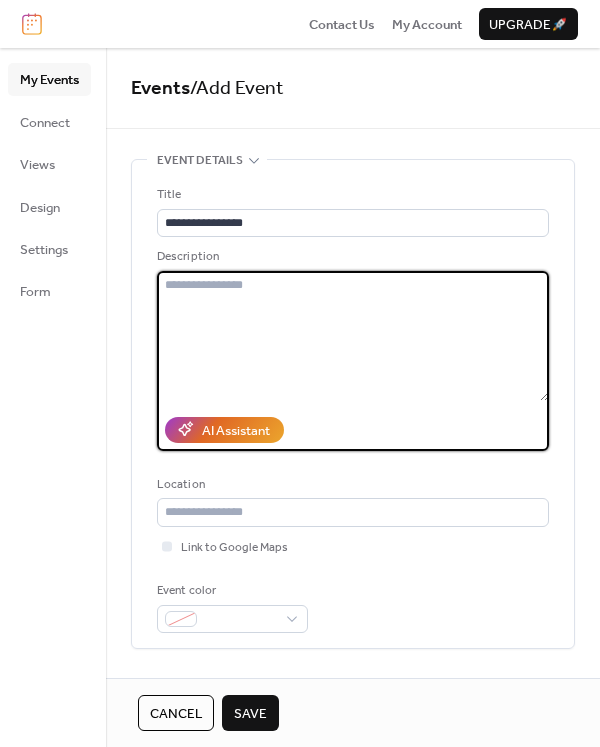 paste on "**********" 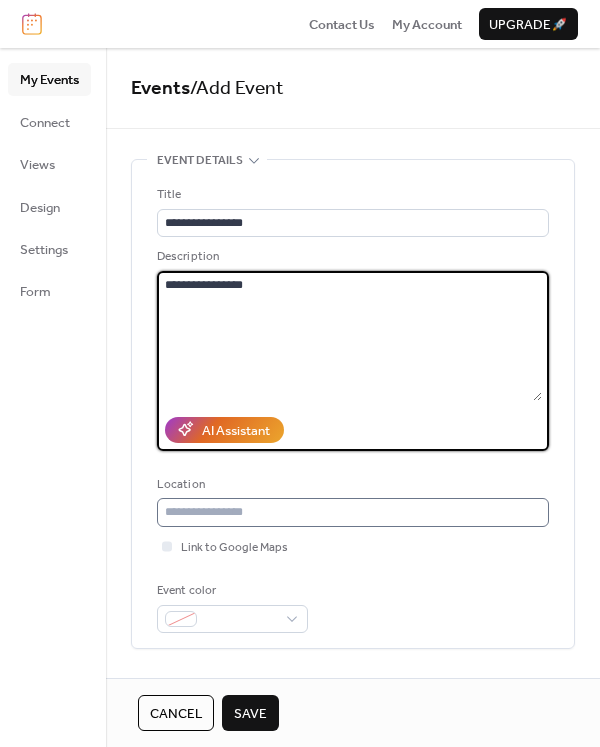 type on "**********" 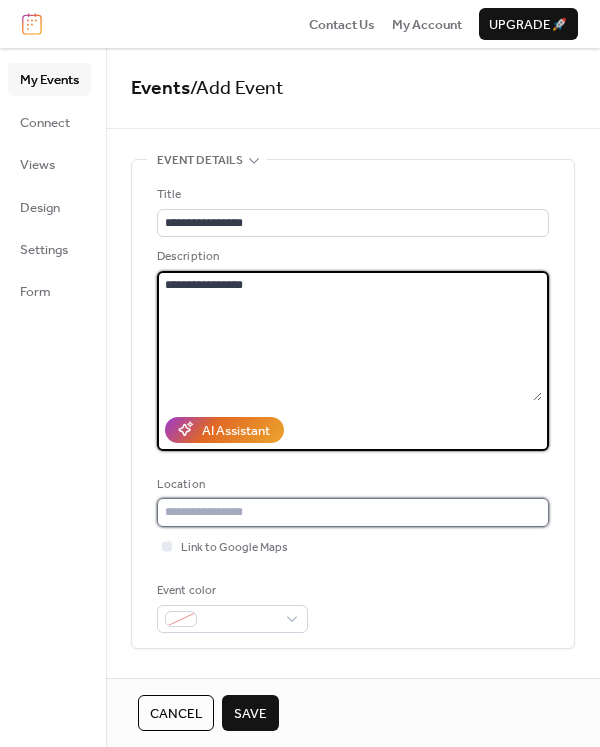 click at bounding box center (353, 512) 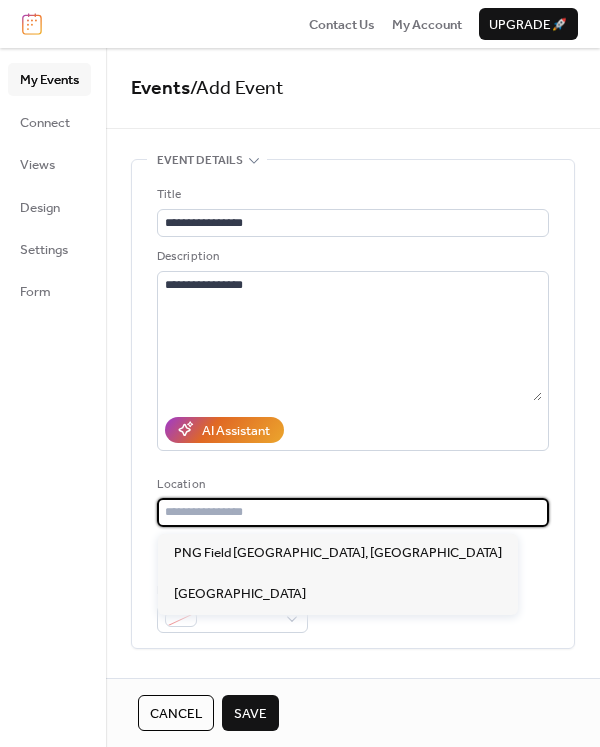 paste on "**********" 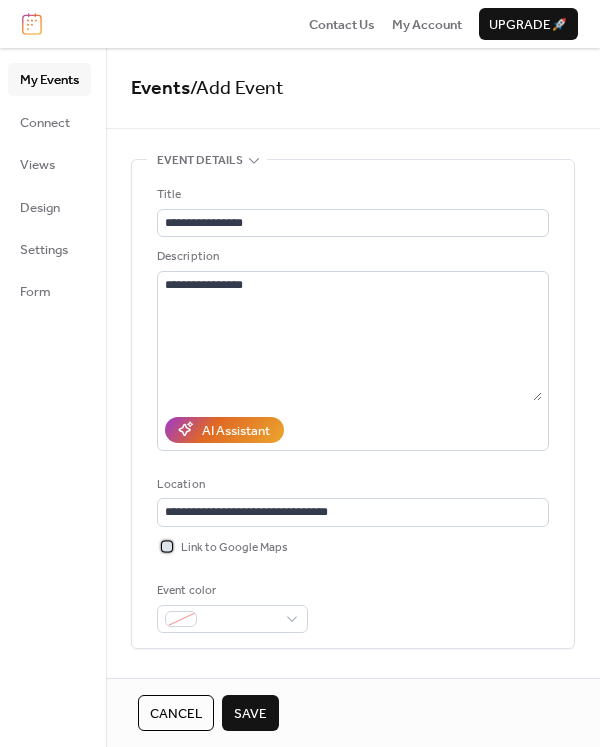 click at bounding box center (167, 546) 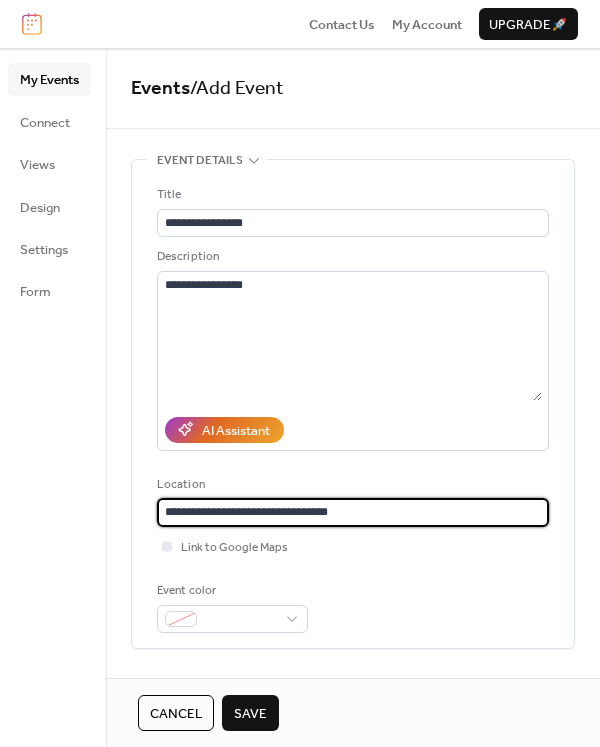 drag, startPoint x: 356, startPoint y: 517, endPoint x: 134, endPoint y: 515, distance: 222.009 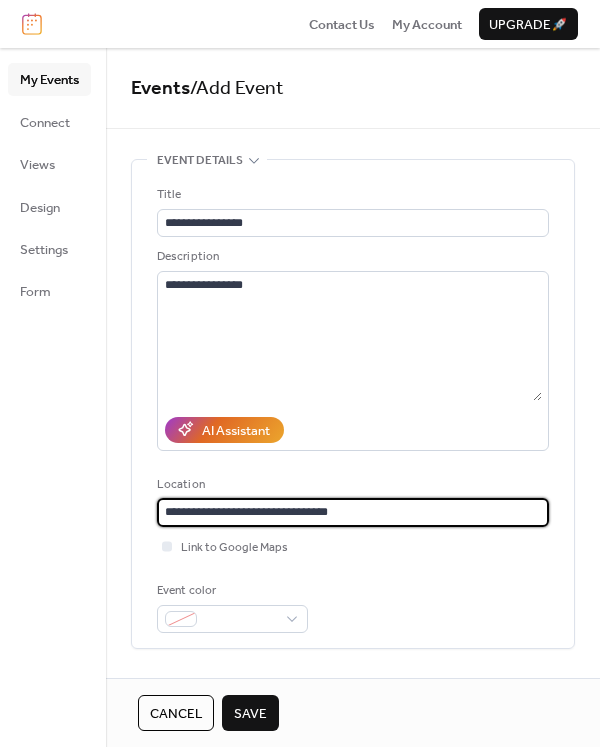 paste on "**********" 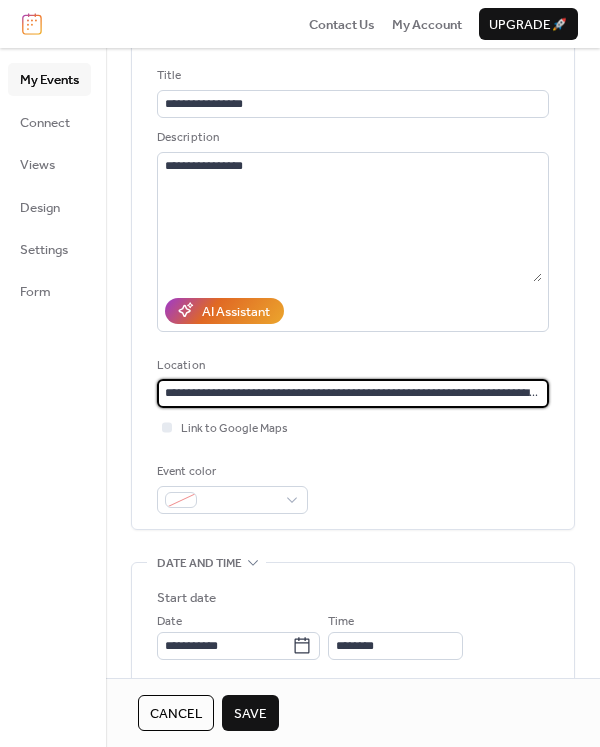 scroll, scrollTop: 154, scrollLeft: 0, axis: vertical 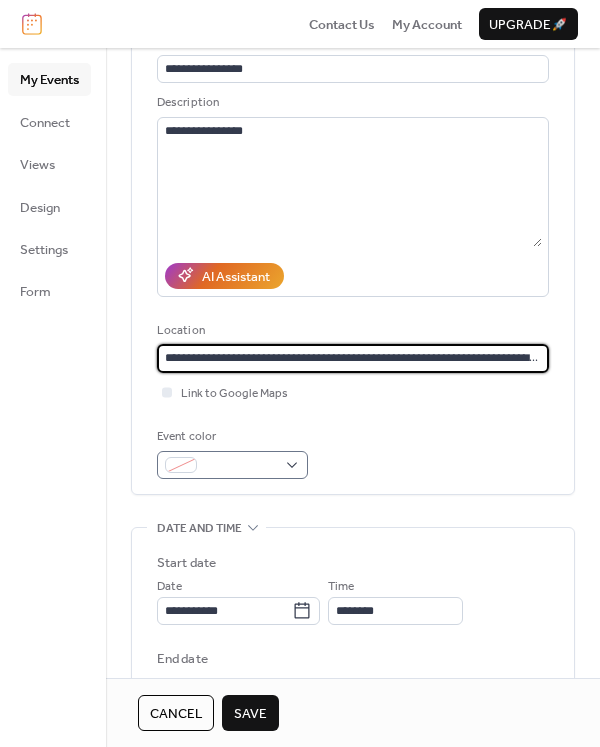 type on "**********" 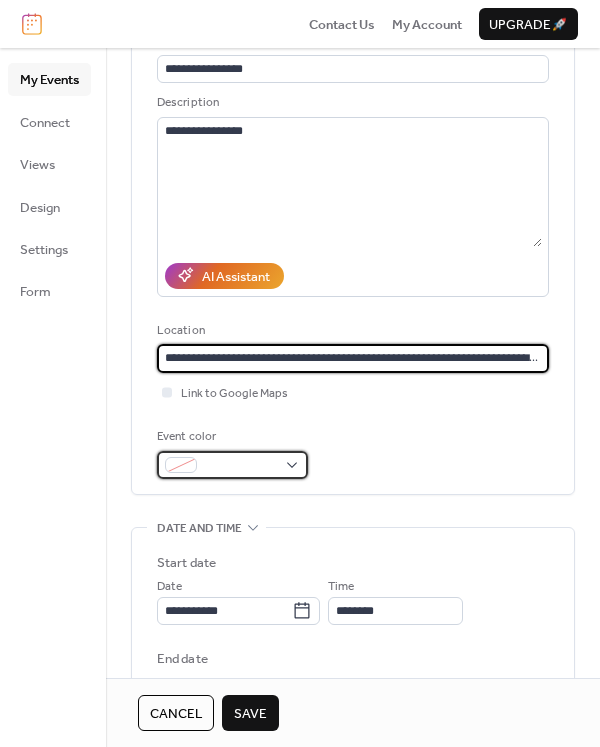 click at bounding box center (240, 466) 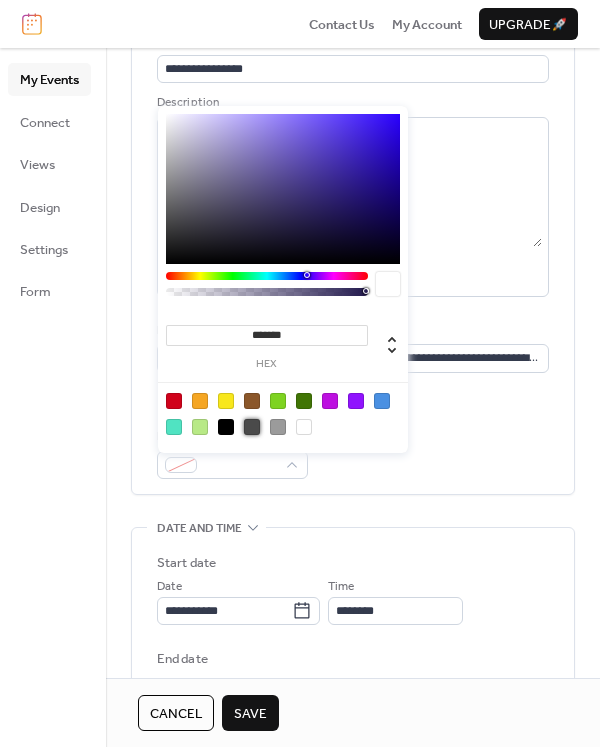 click at bounding box center [252, 427] 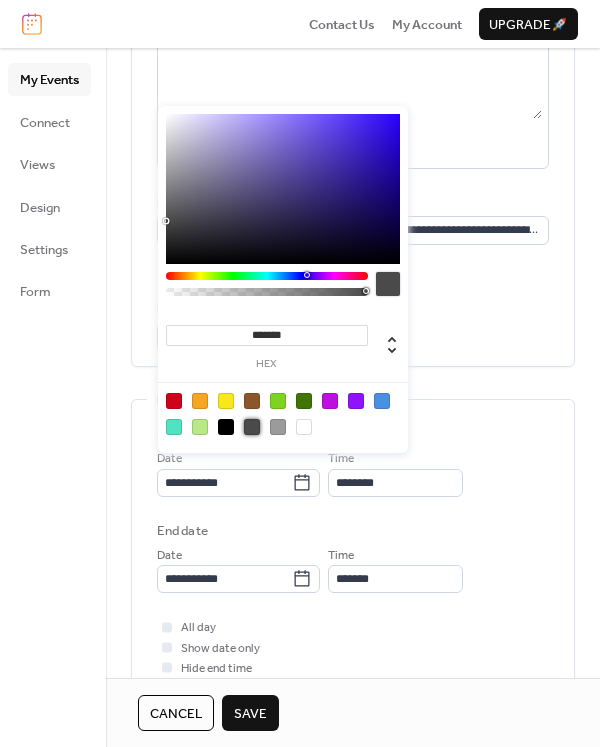 scroll, scrollTop: 250, scrollLeft: 0, axis: vertical 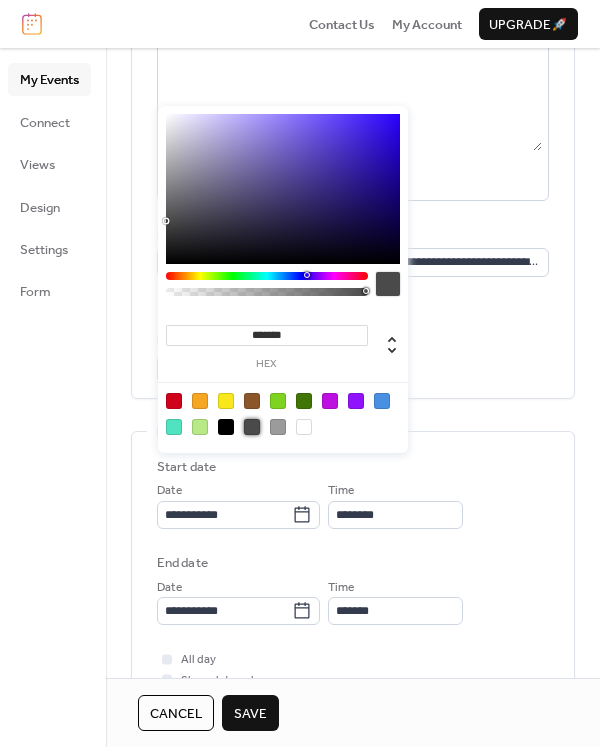 click on "**********" at bounding box center [353, 111] 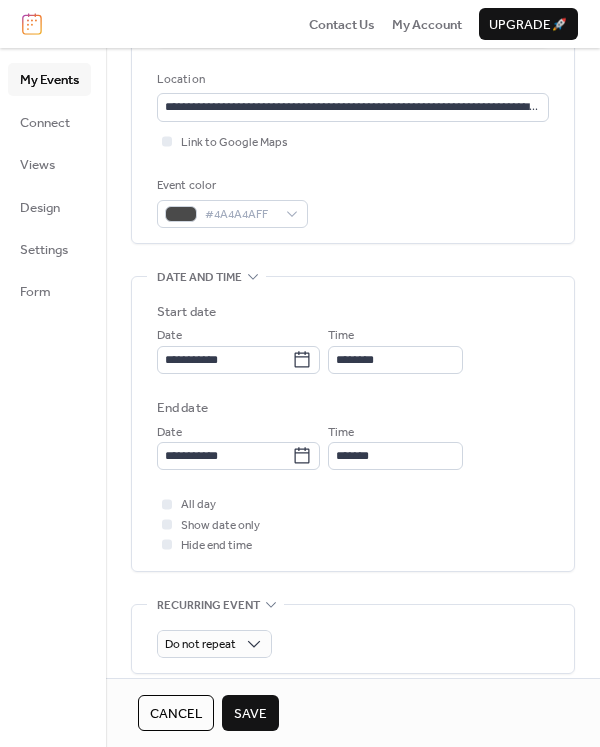 scroll, scrollTop: 418, scrollLeft: 0, axis: vertical 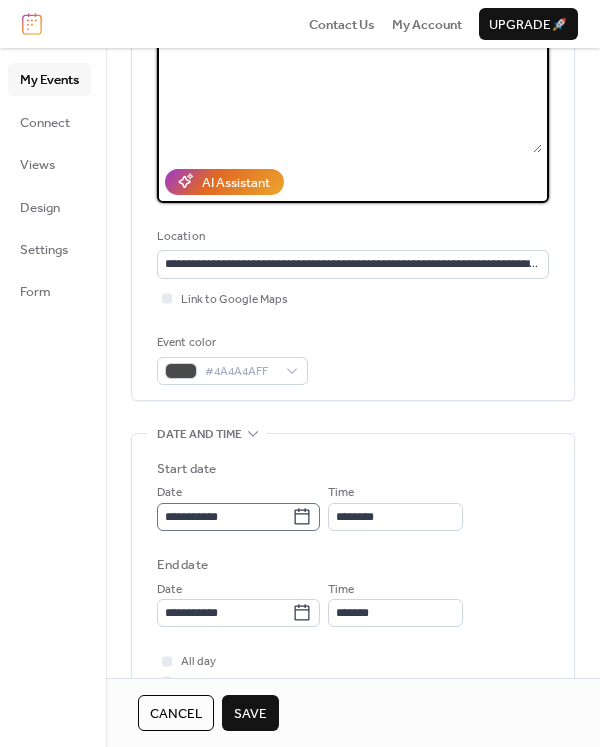 click 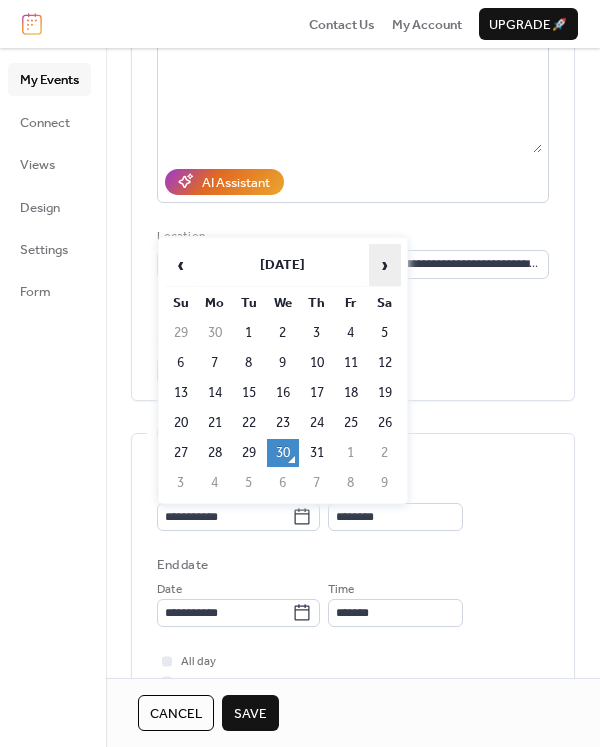 click on "›" at bounding box center (385, 265) 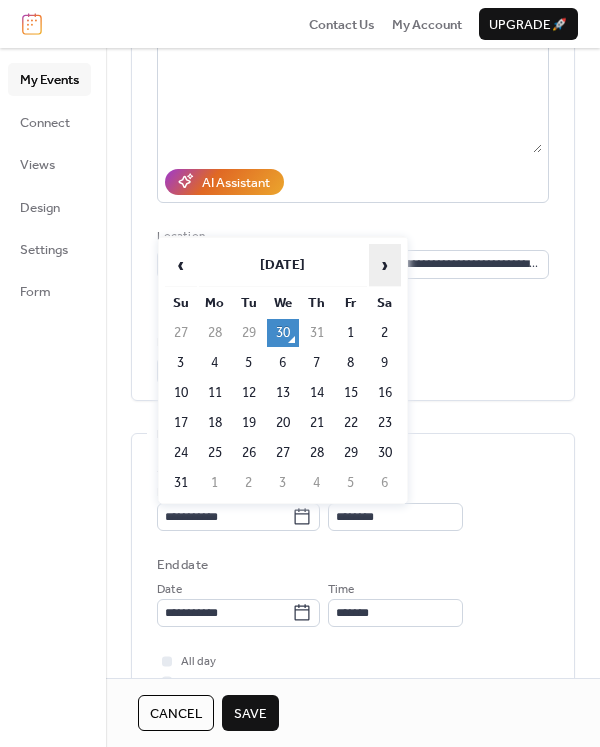 click on "›" at bounding box center (385, 265) 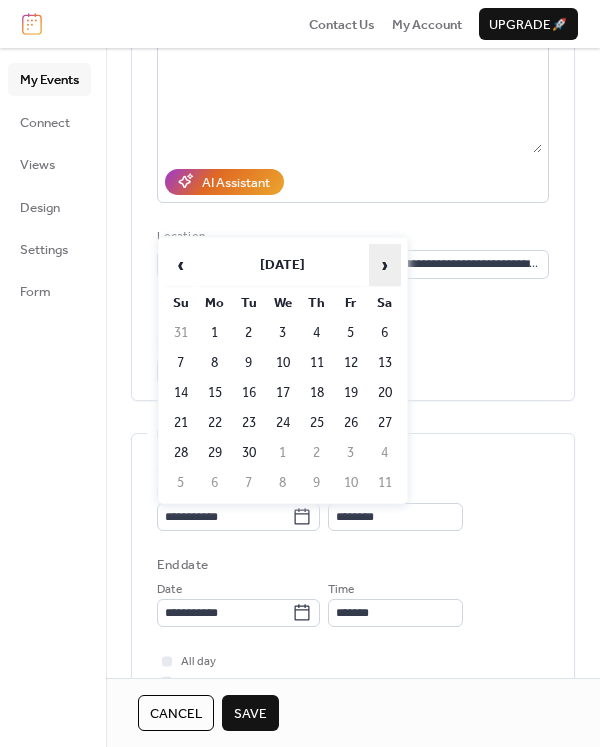click on "›" at bounding box center [385, 265] 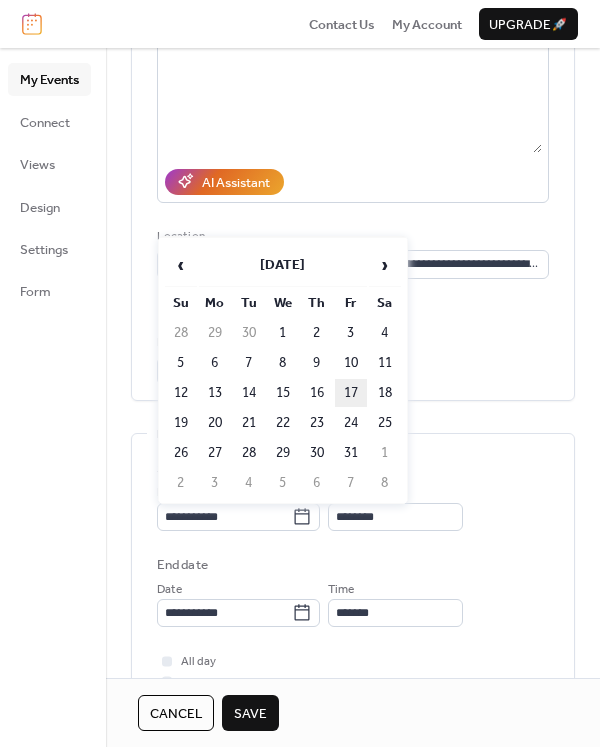 click on "17" at bounding box center [351, 393] 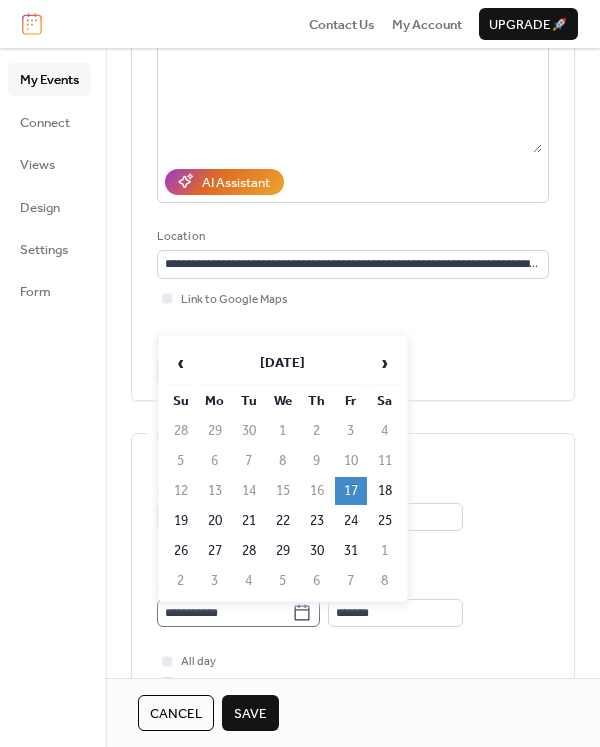 click 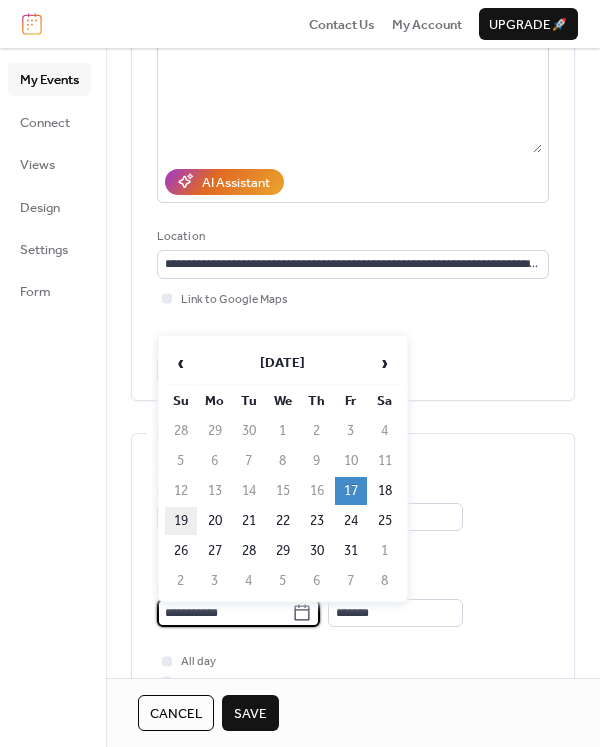 click on "19" at bounding box center (181, 521) 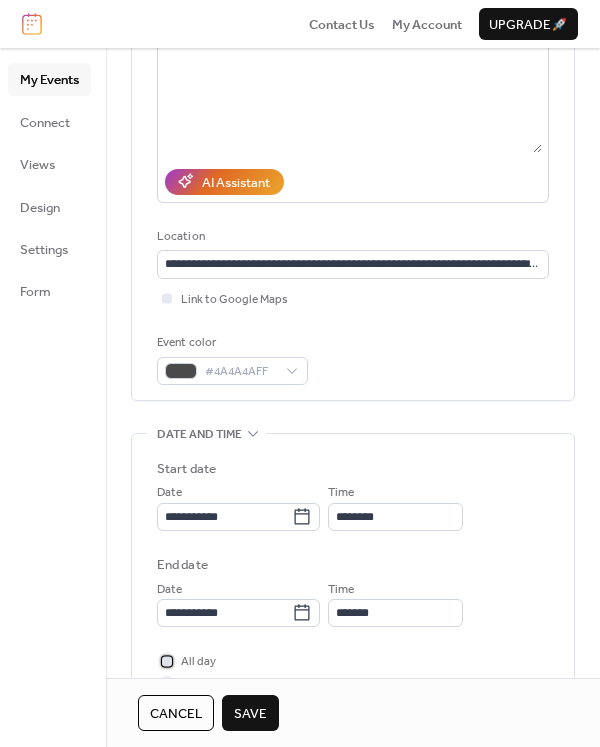 click at bounding box center (167, 661) 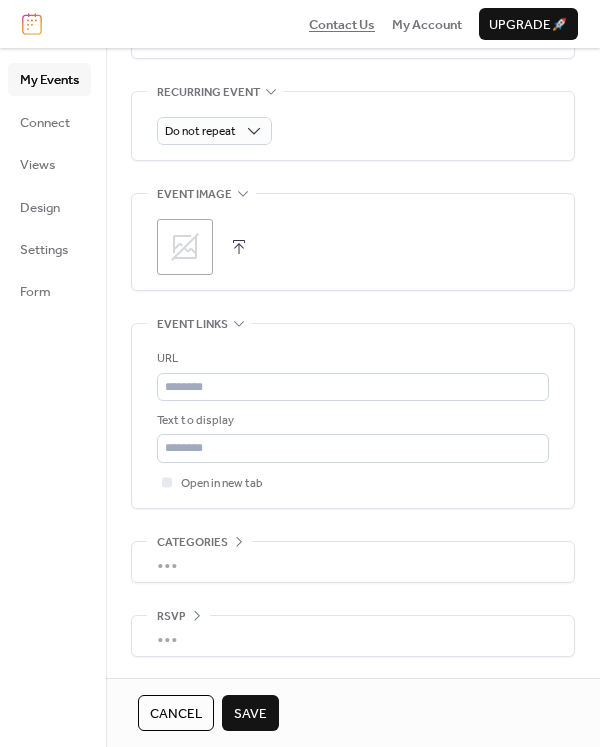 scroll, scrollTop: 925, scrollLeft: 0, axis: vertical 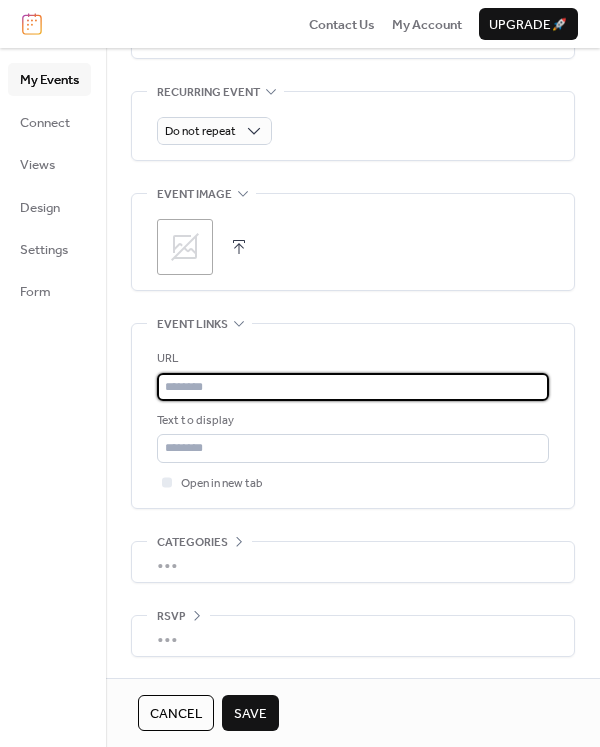 click at bounding box center (353, 387) 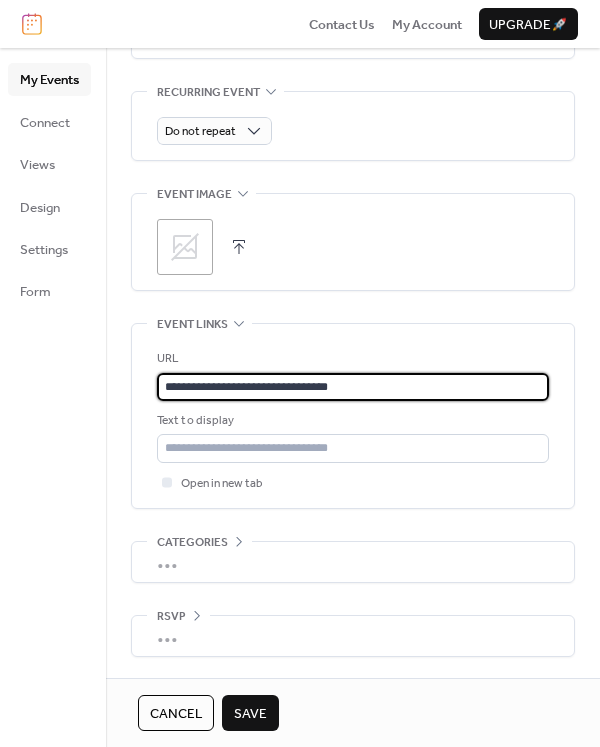 type on "**********" 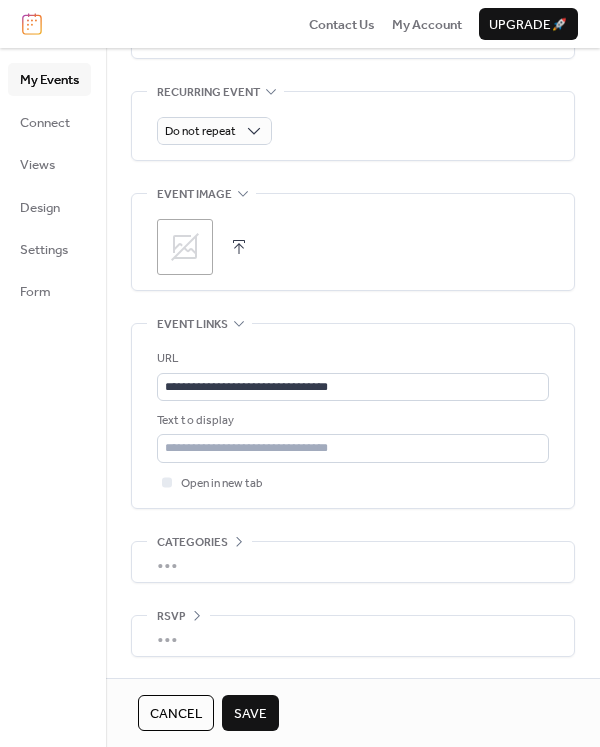click on "Save" at bounding box center (250, 714) 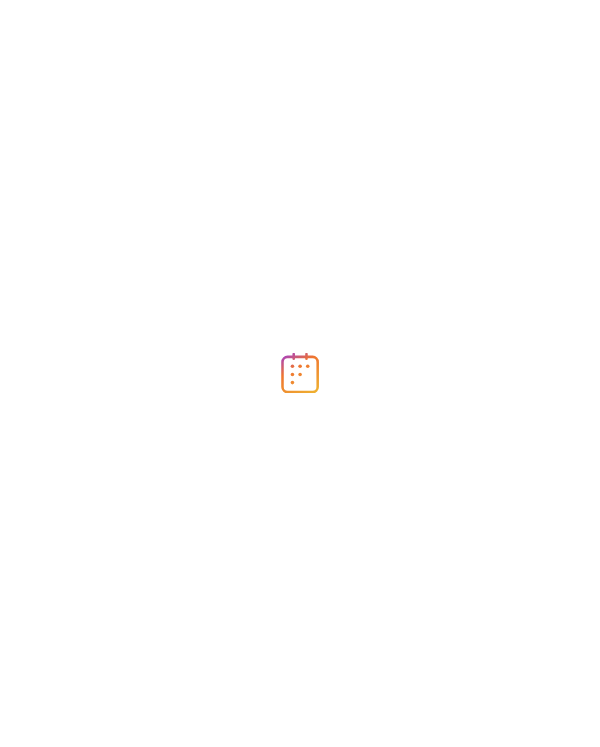 scroll, scrollTop: 0, scrollLeft: 0, axis: both 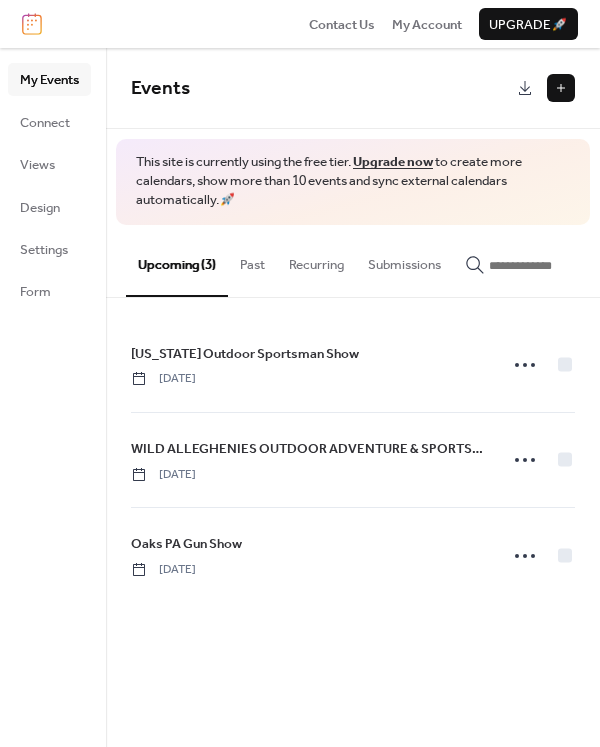 click at bounding box center [561, 88] 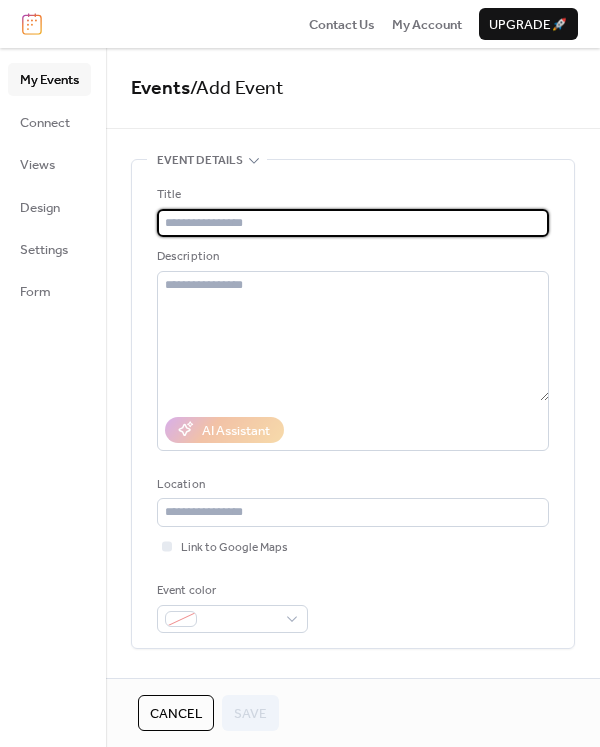 click at bounding box center (353, 223) 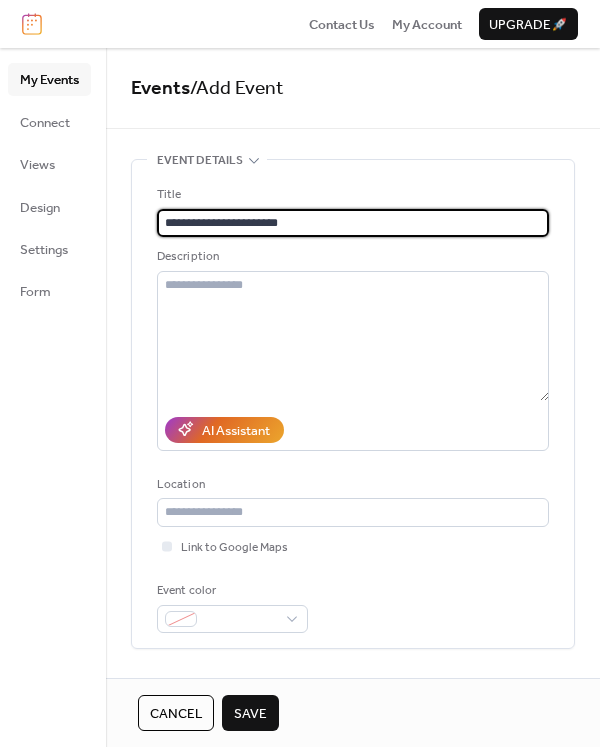 drag, startPoint x: 300, startPoint y: 217, endPoint x: 150, endPoint y: 215, distance: 150.01334 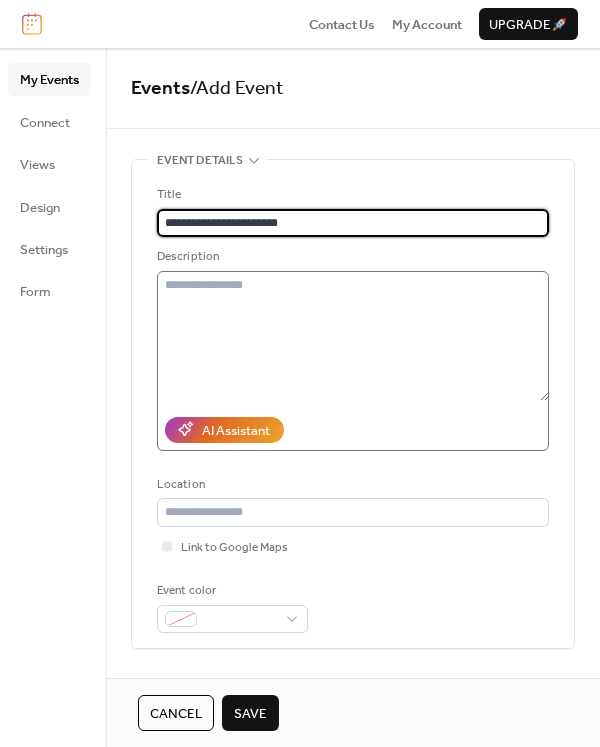 type on "**********" 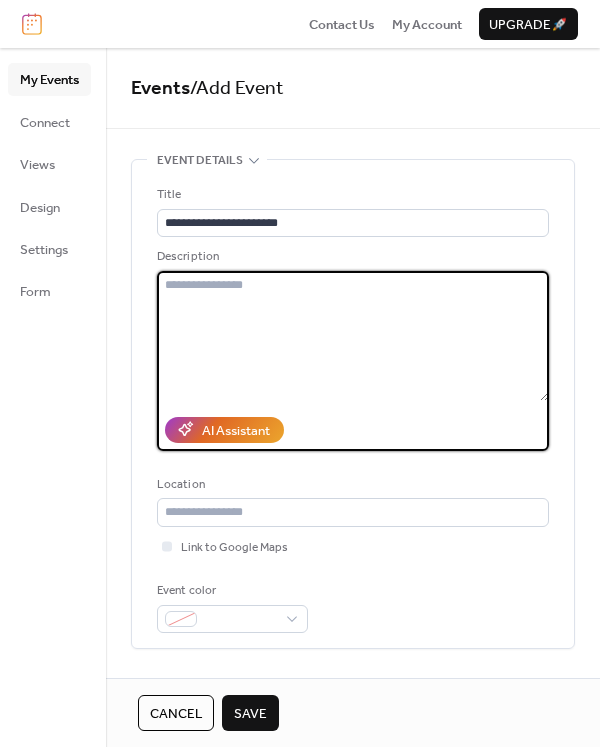 click at bounding box center (353, 336) 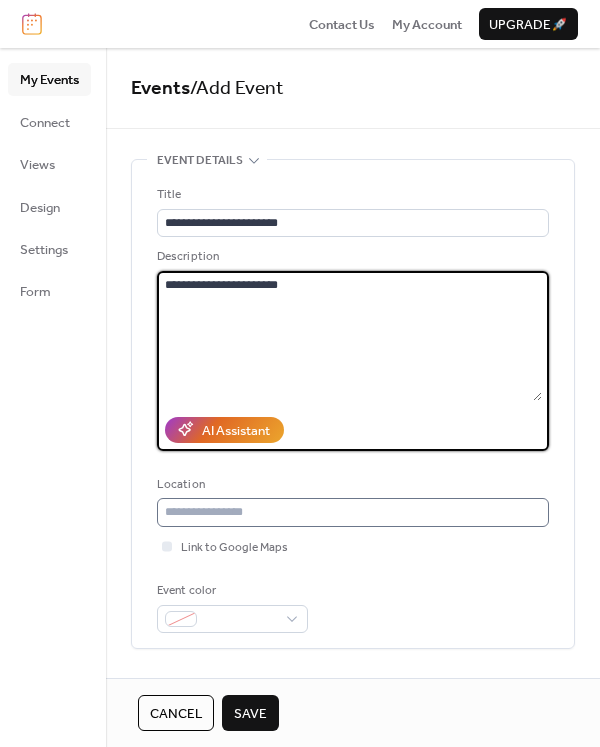 type on "**********" 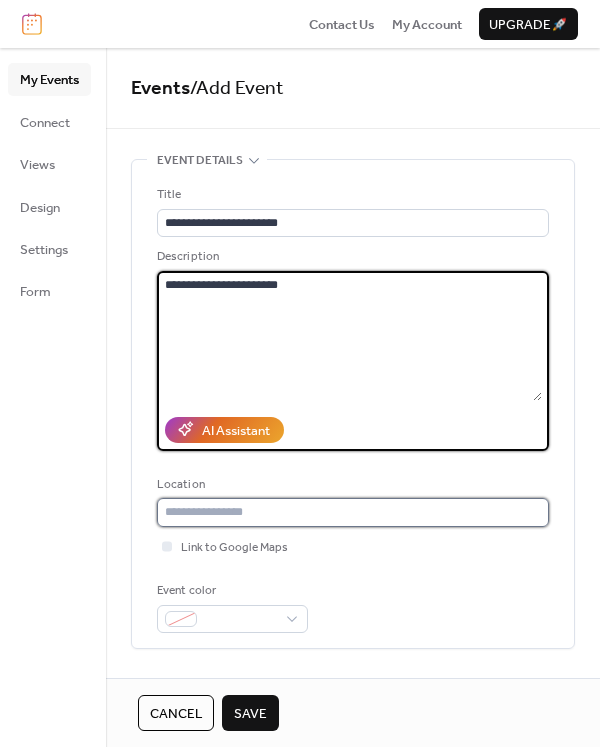 click at bounding box center [353, 512] 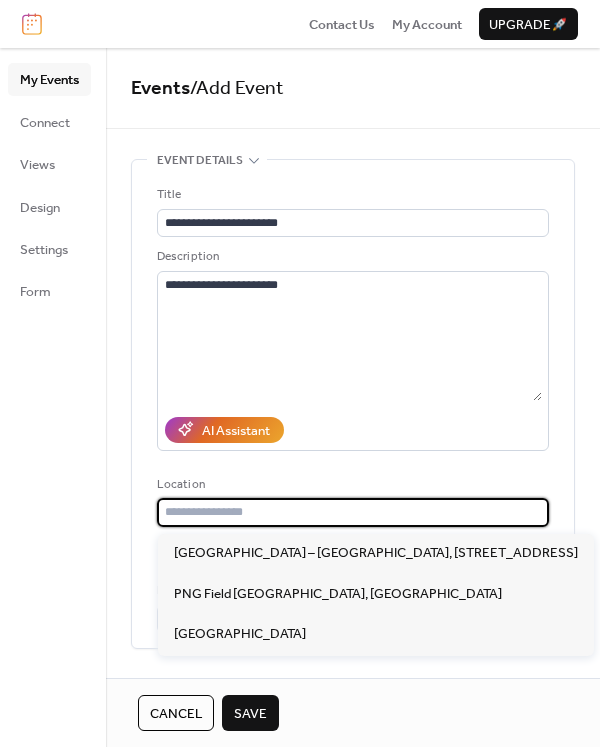 paste on "**********" 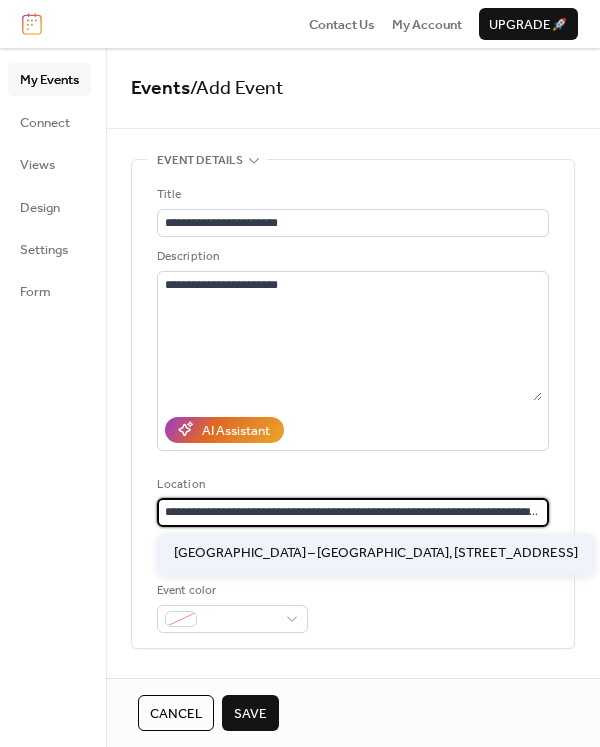 type on "**********" 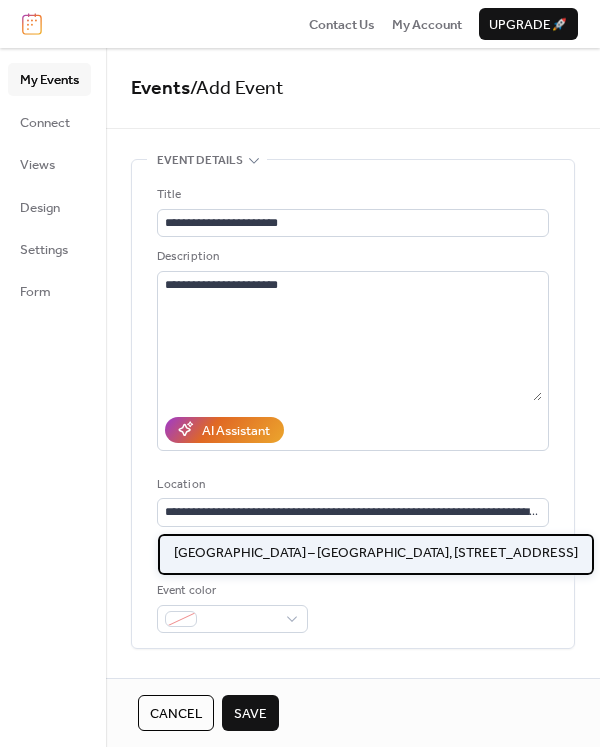 click on "[GEOGRAPHIC_DATA] – [GEOGRAPHIC_DATA], [STREET_ADDRESS]" at bounding box center [376, 553] 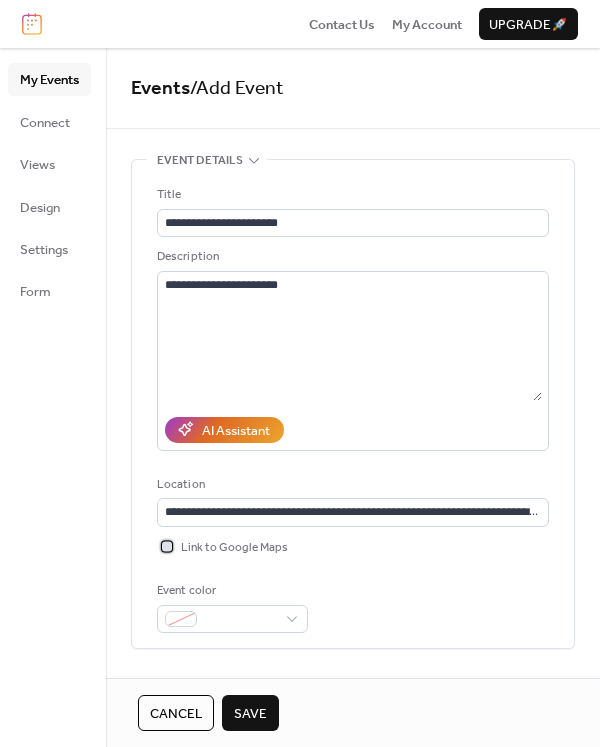 click at bounding box center (167, 546) 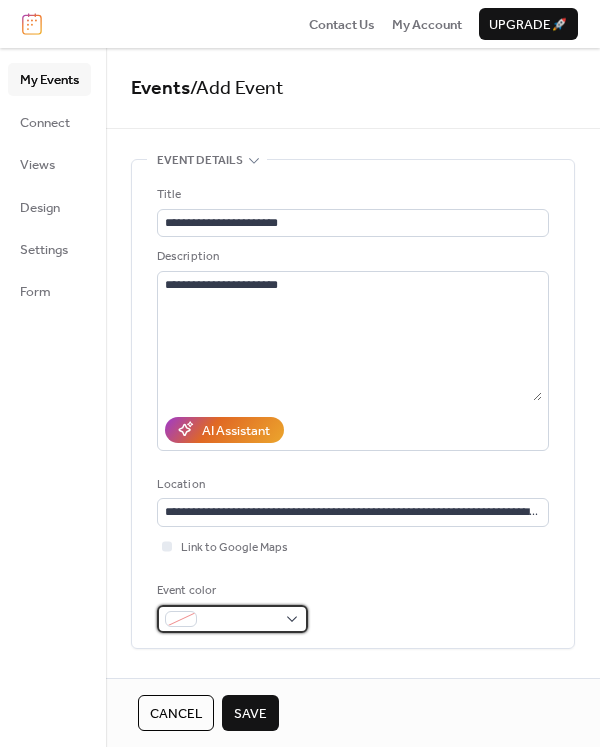 click at bounding box center (181, 619) 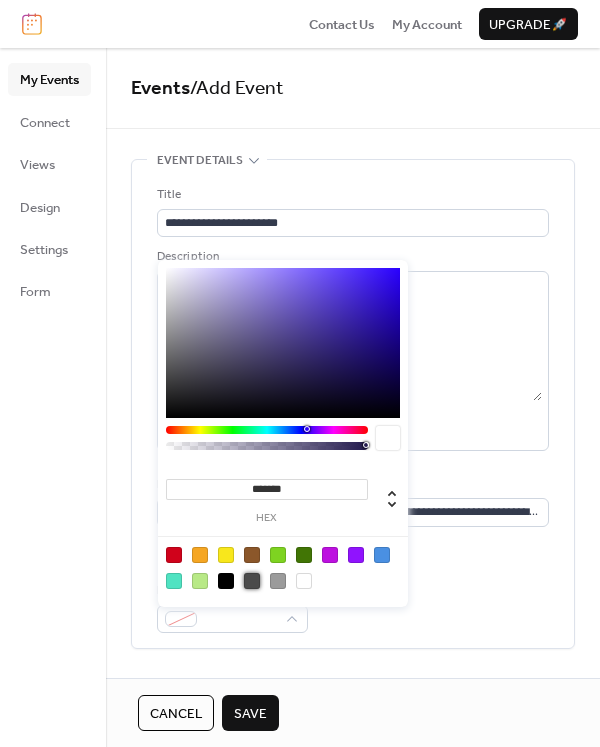 type on "*******" 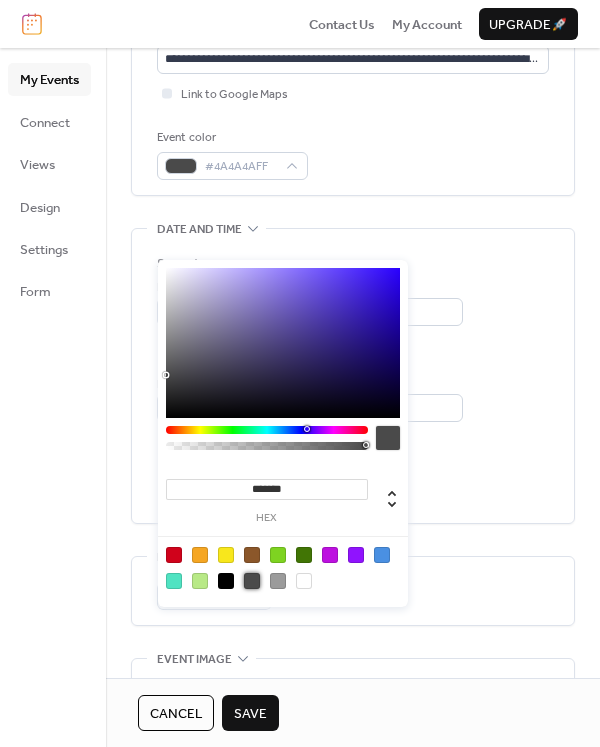 scroll, scrollTop: 464, scrollLeft: 0, axis: vertical 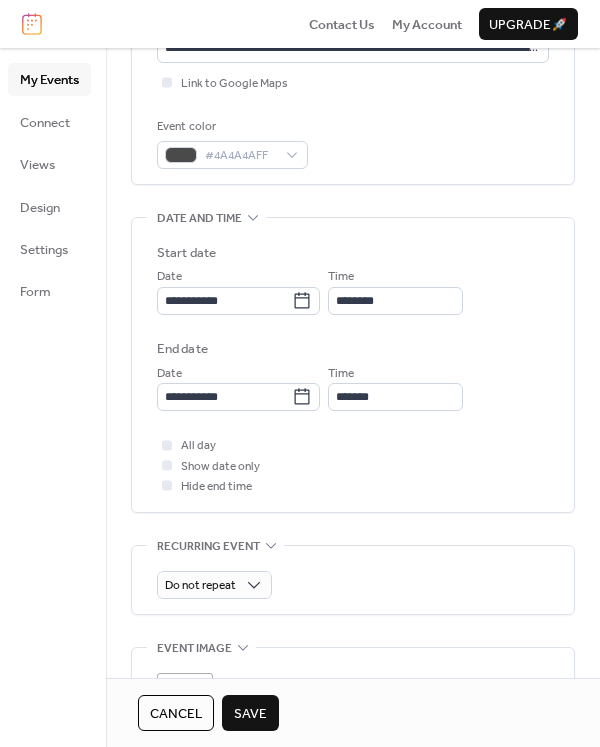 click on "All day Show date only Hide end time" at bounding box center (353, 465) 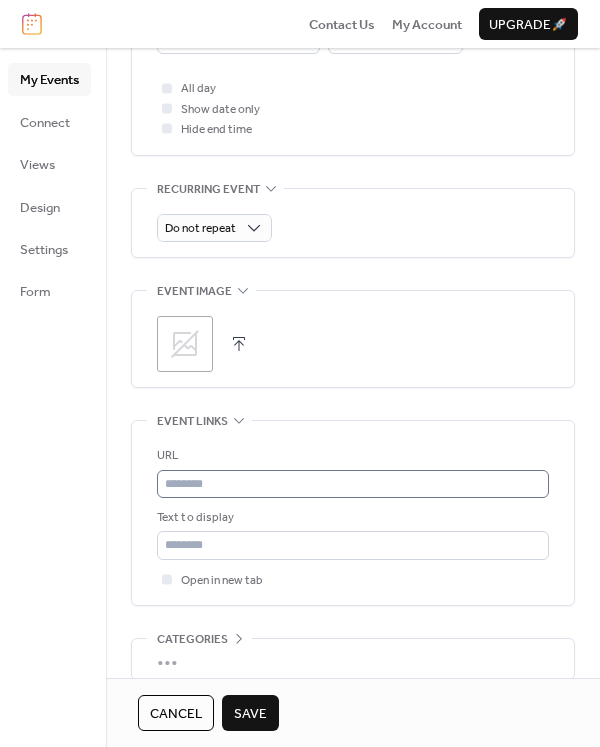 scroll, scrollTop: 830, scrollLeft: 0, axis: vertical 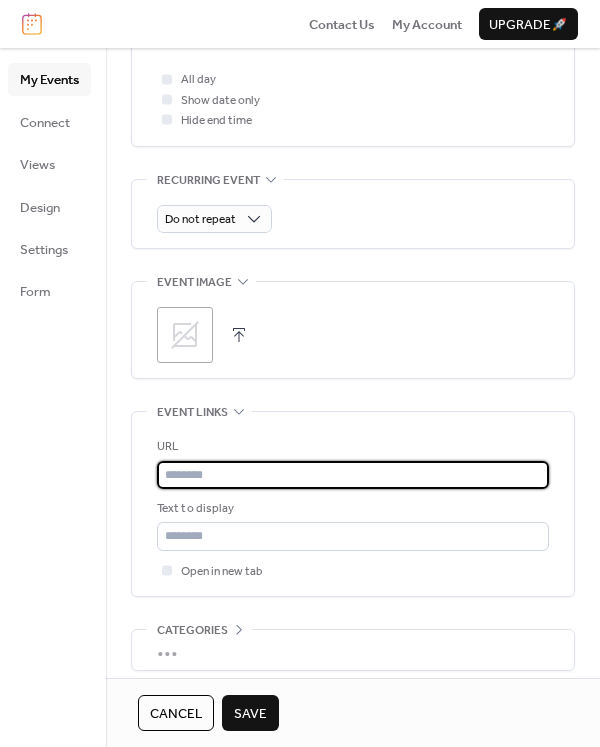 click at bounding box center [353, 475] 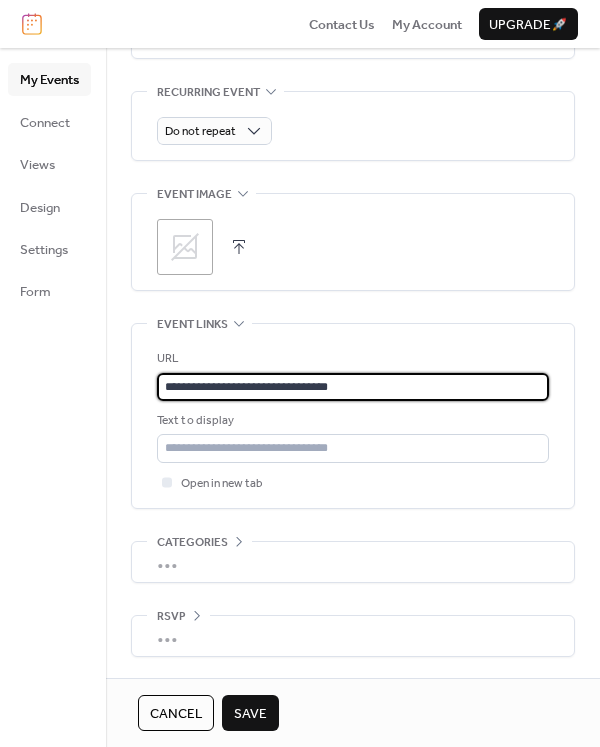 scroll, scrollTop: 925, scrollLeft: 0, axis: vertical 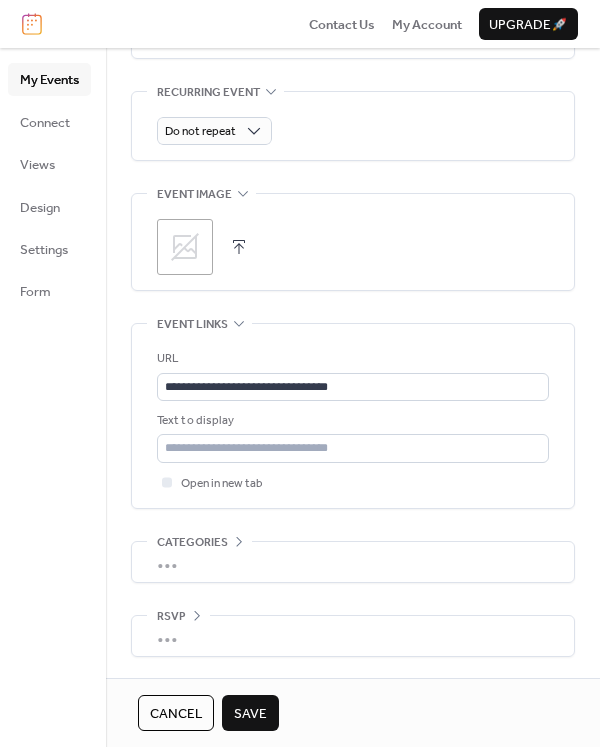 click on "Save" at bounding box center (250, 714) 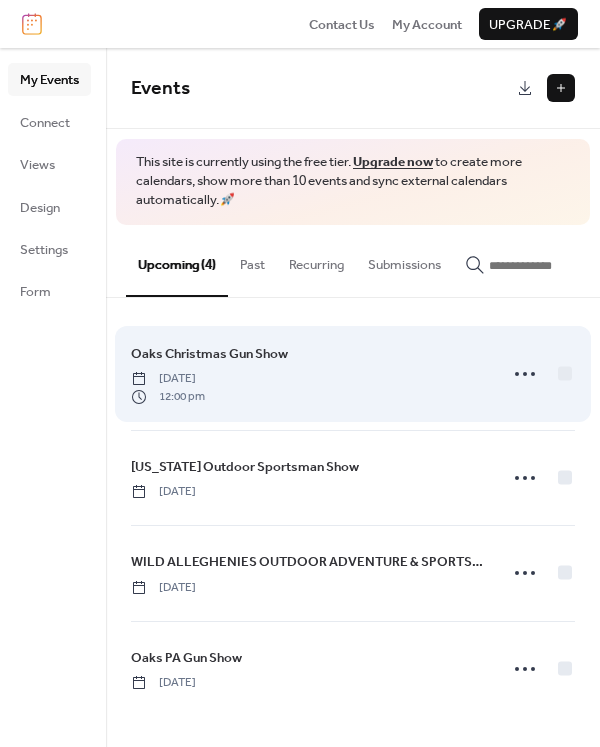 click on "Oaks Christmas Gun Show [DATE] 12:00 pm" at bounding box center (308, 374) 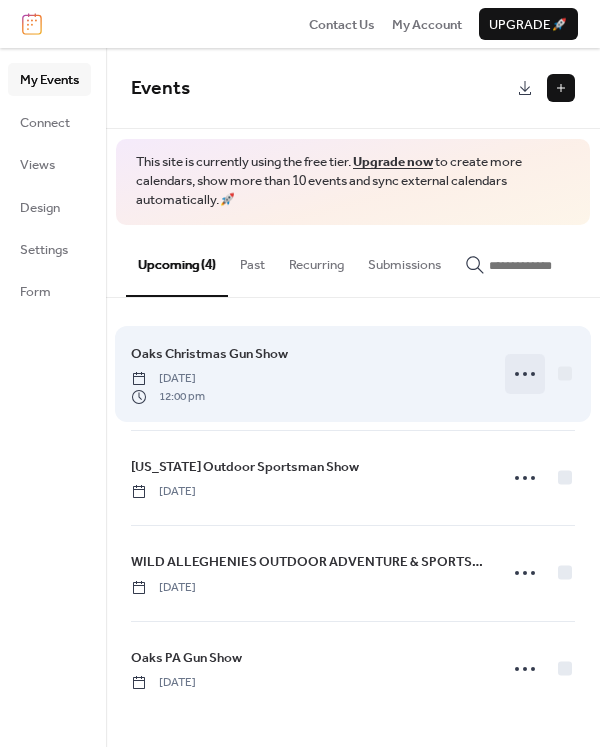 click 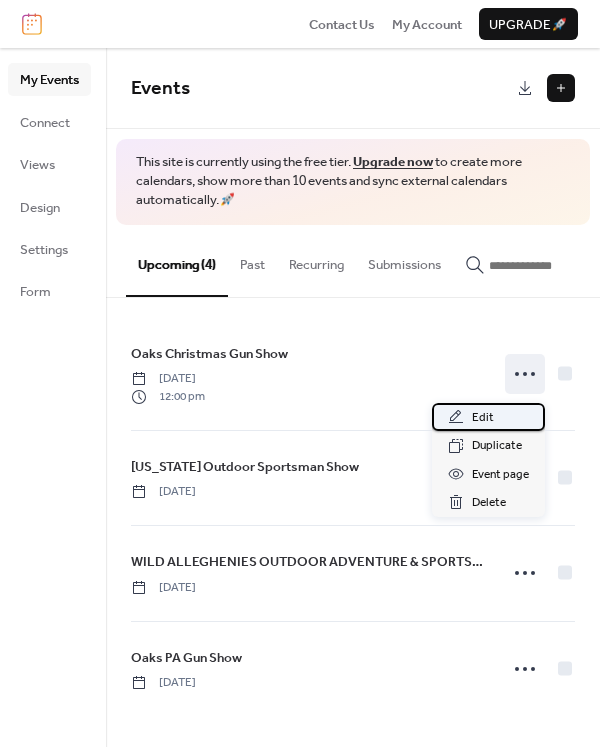 click on "Edit" at bounding box center (483, 418) 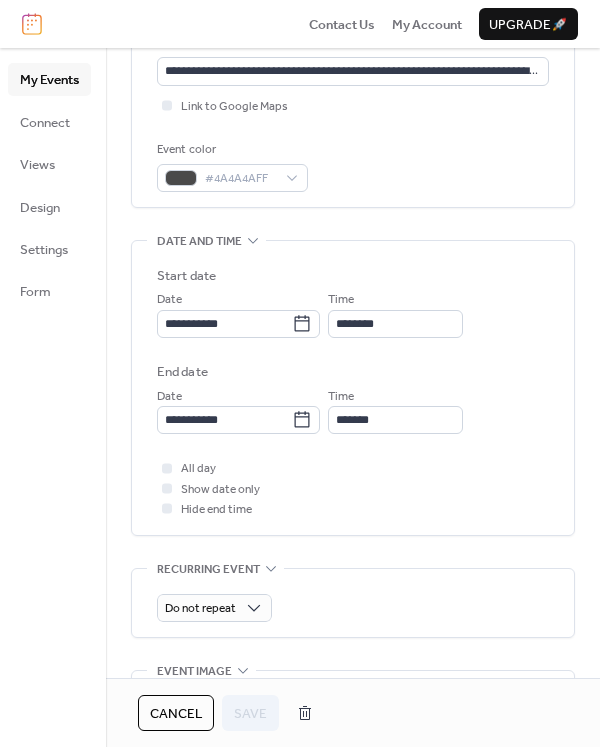 scroll, scrollTop: 447, scrollLeft: 0, axis: vertical 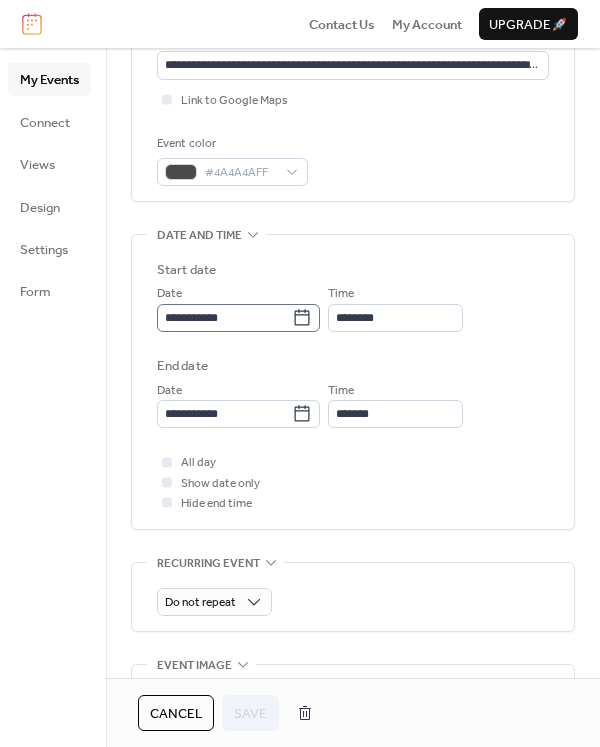 click 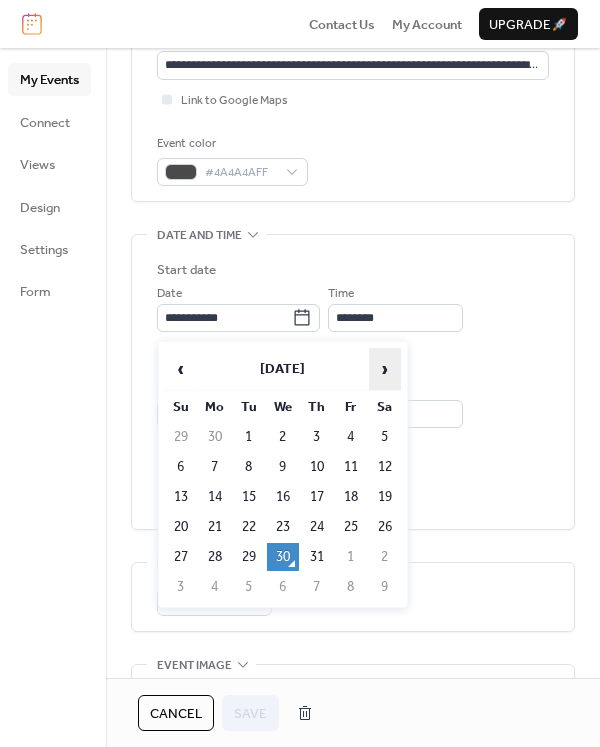 click on "›" at bounding box center [385, 369] 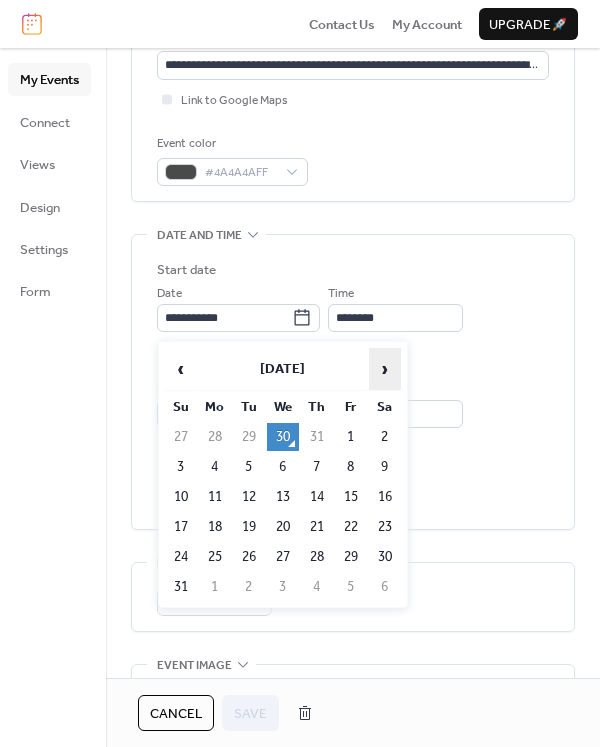 click on "›" at bounding box center (385, 369) 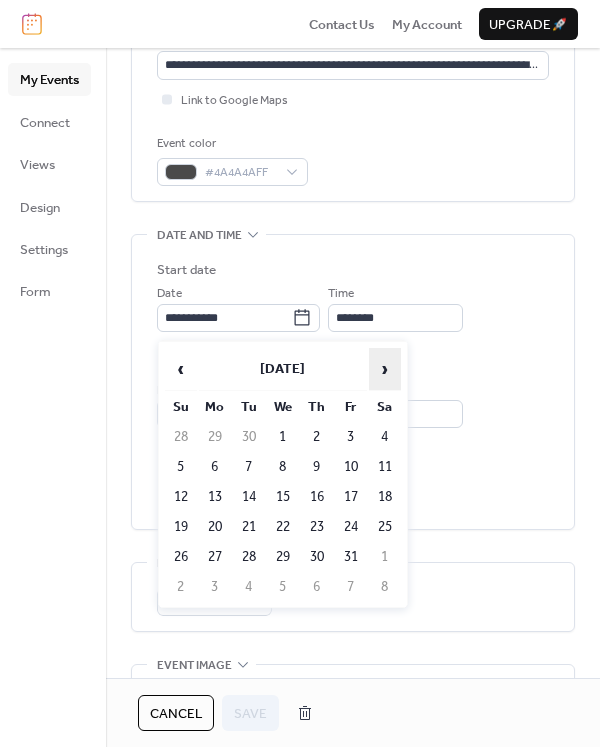 click on "›" at bounding box center (385, 369) 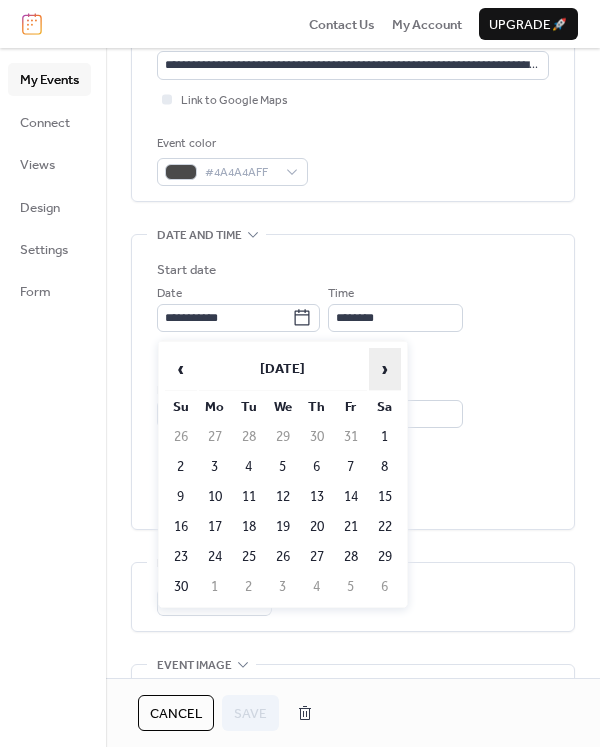 click on "›" at bounding box center [385, 369] 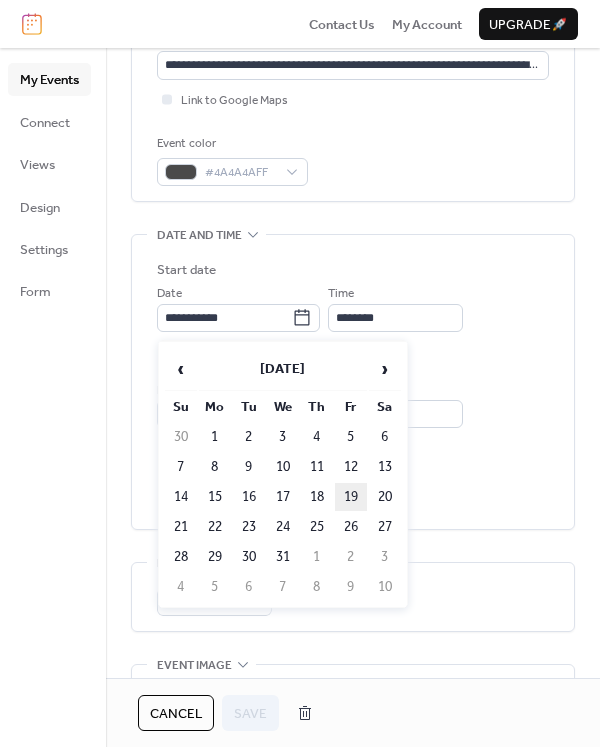 click on "19" at bounding box center (351, 497) 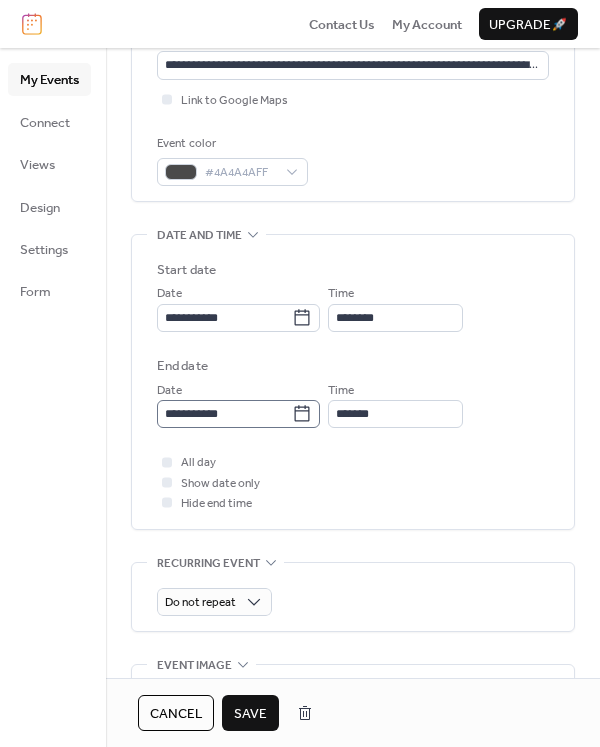 click 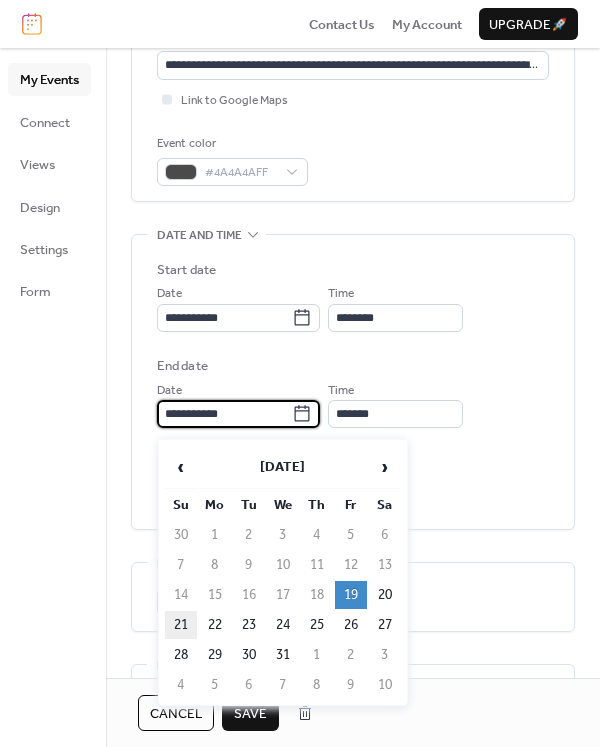 click on "21" at bounding box center [181, 625] 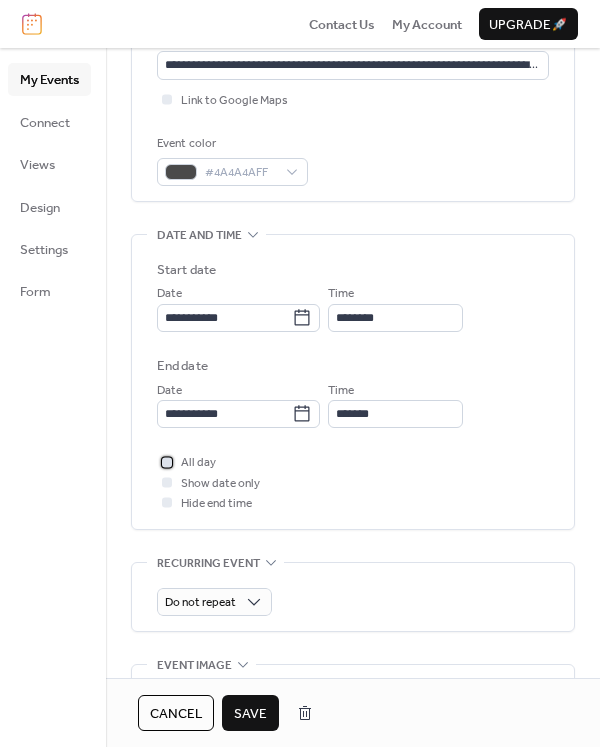 click at bounding box center [167, 462] 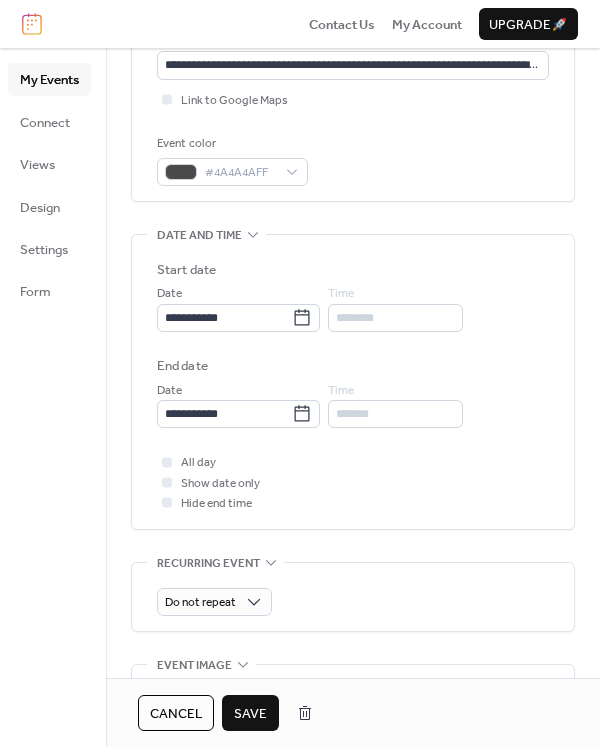 click on "Save" at bounding box center (250, 714) 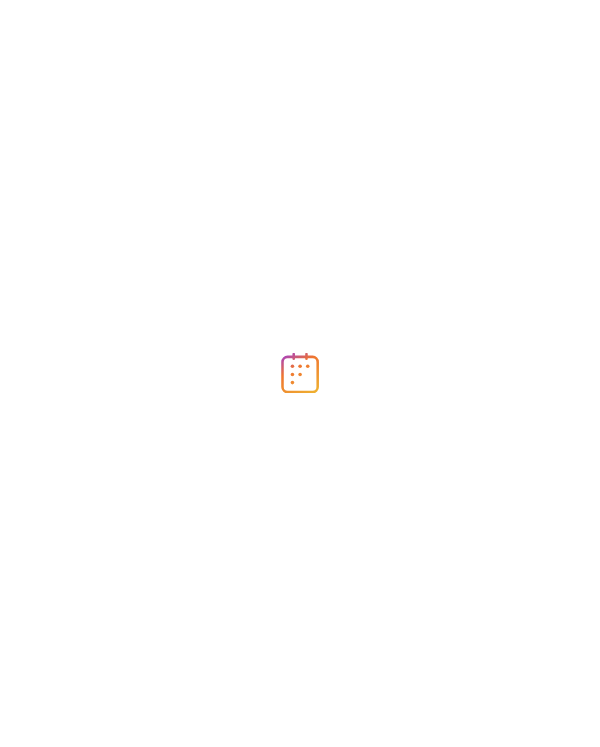 scroll, scrollTop: 0, scrollLeft: 0, axis: both 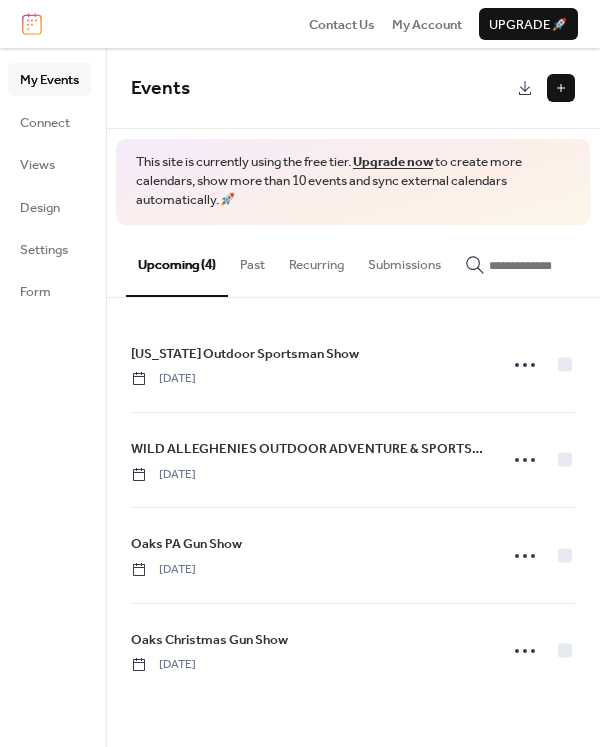 click at bounding box center (561, 88) 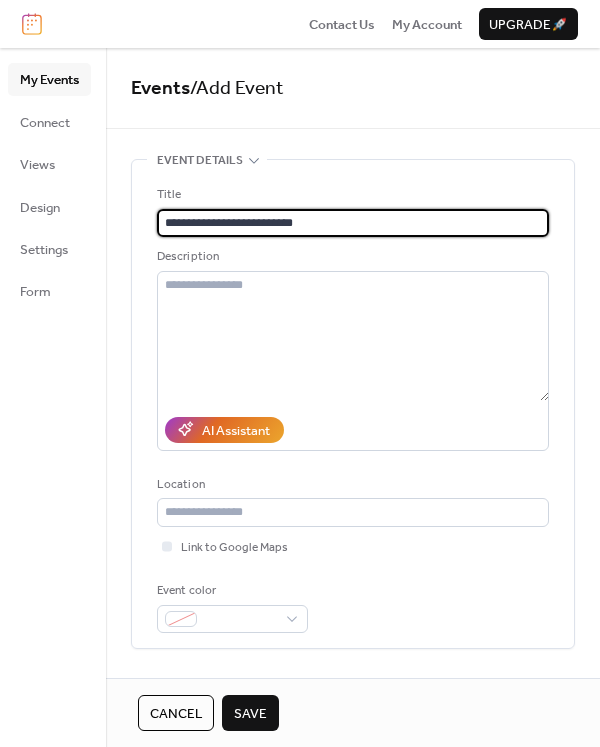 drag, startPoint x: 309, startPoint y: 222, endPoint x: 189, endPoint y: 229, distance: 120.203995 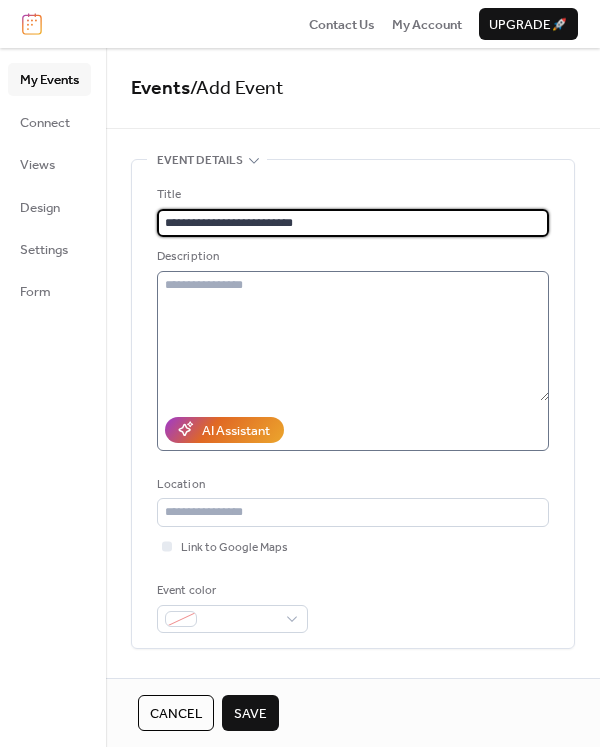 type on "**********" 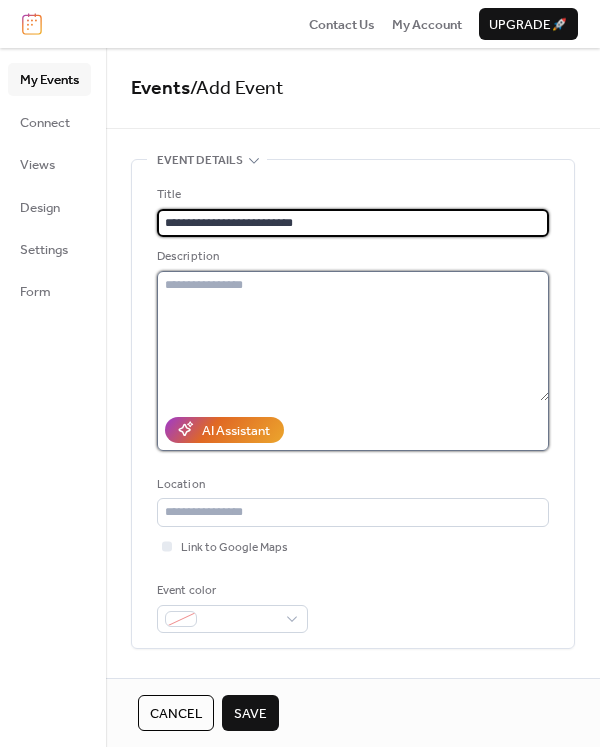 click at bounding box center (353, 336) 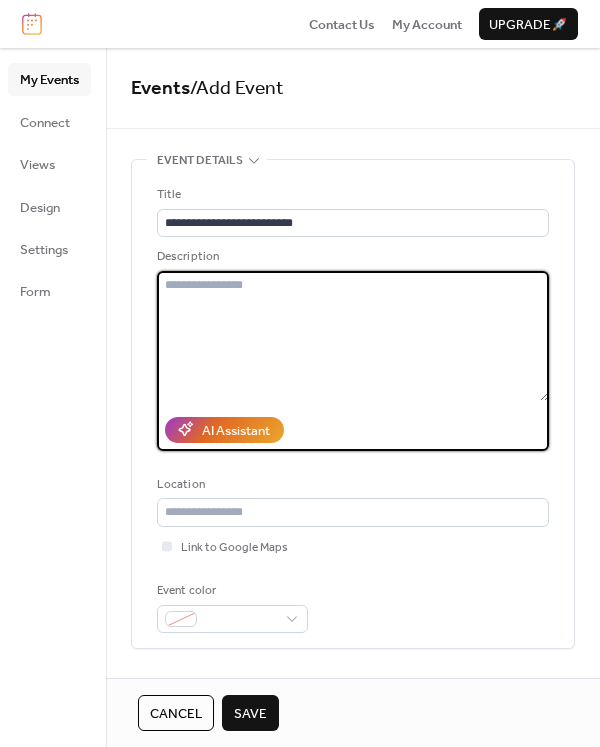 paste on "**********" 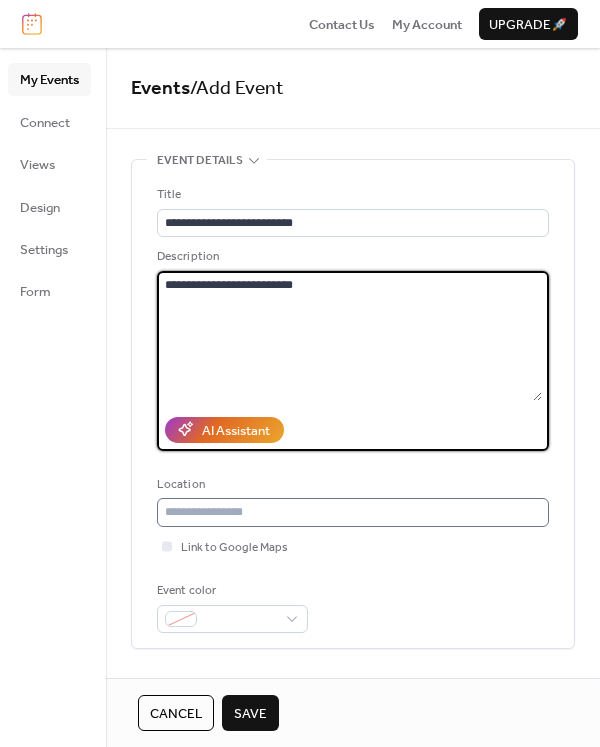 type on "**********" 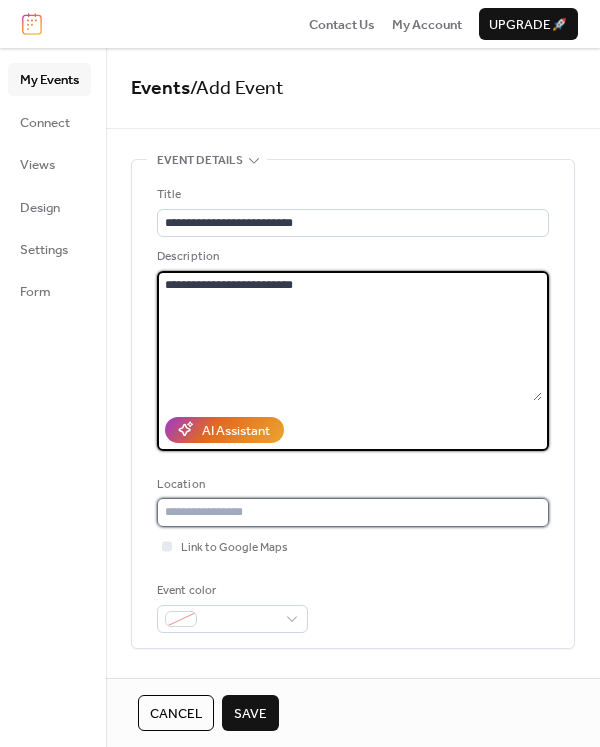 click at bounding box center (353, 512) 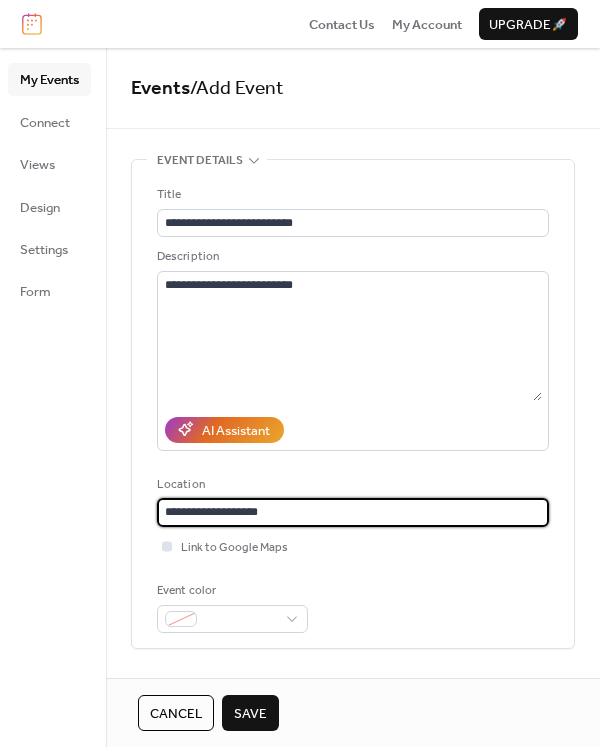 type on "**********" 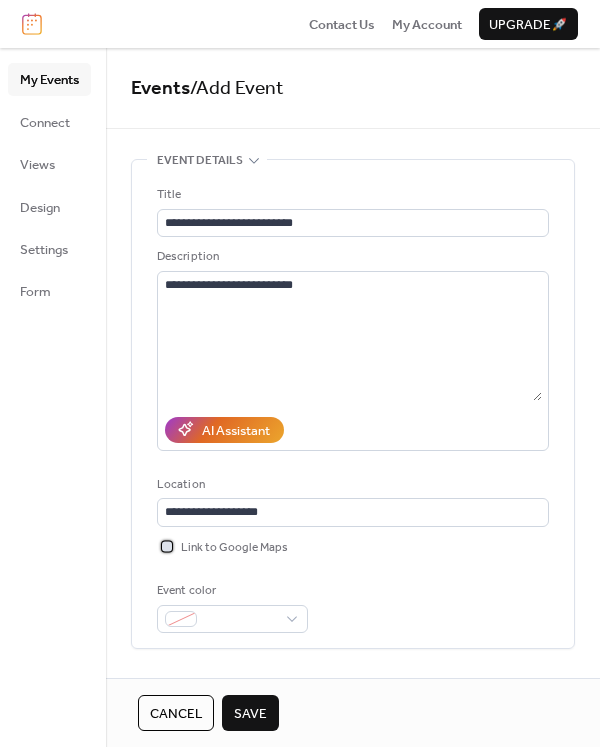 click at bounding box center (167, 546) 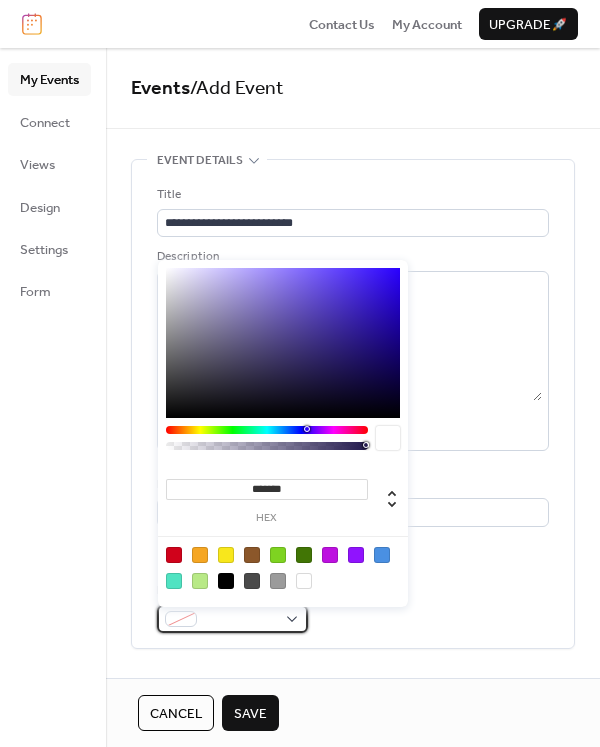 click at bounding box center [181, 619] 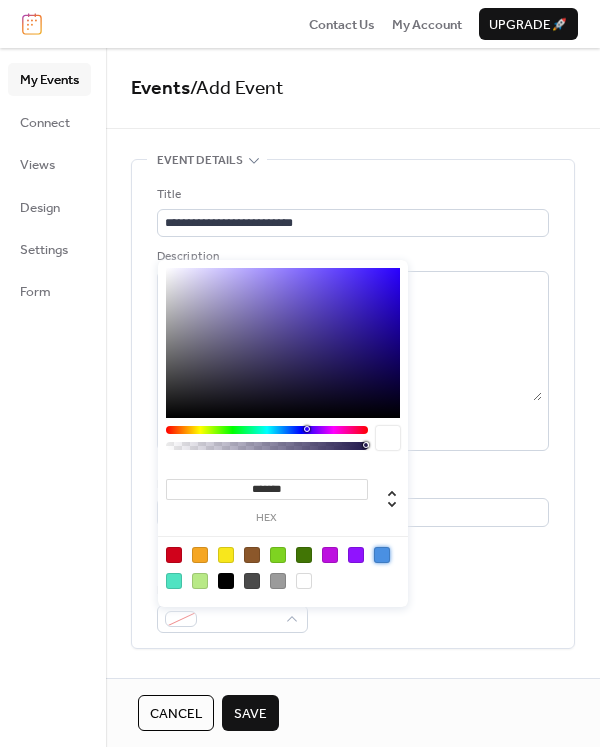 click at bounding box center (382, 555) 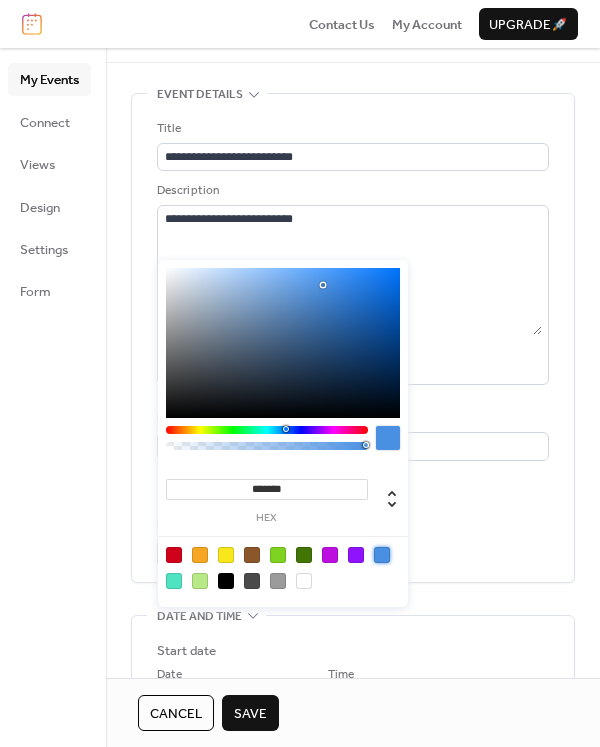 scroll, scrollTop: 71, scrollLeft: 0, axis: vertical 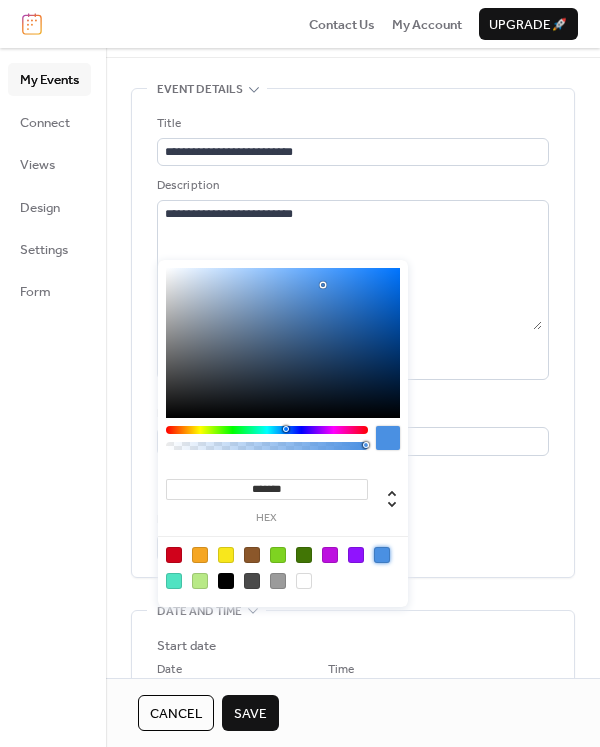 click on "**********" at bounding box center (353, 333) 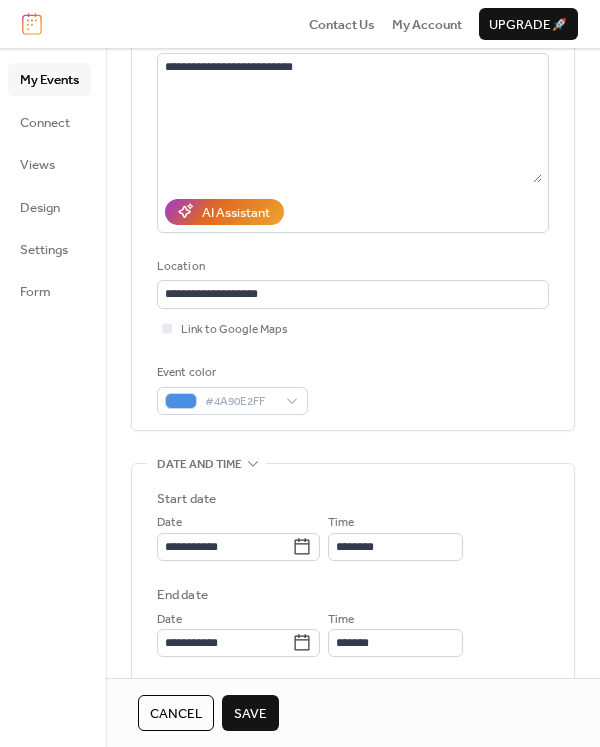 scroll, scrollTop: 221, scrollLeft: 0, axis: vertical 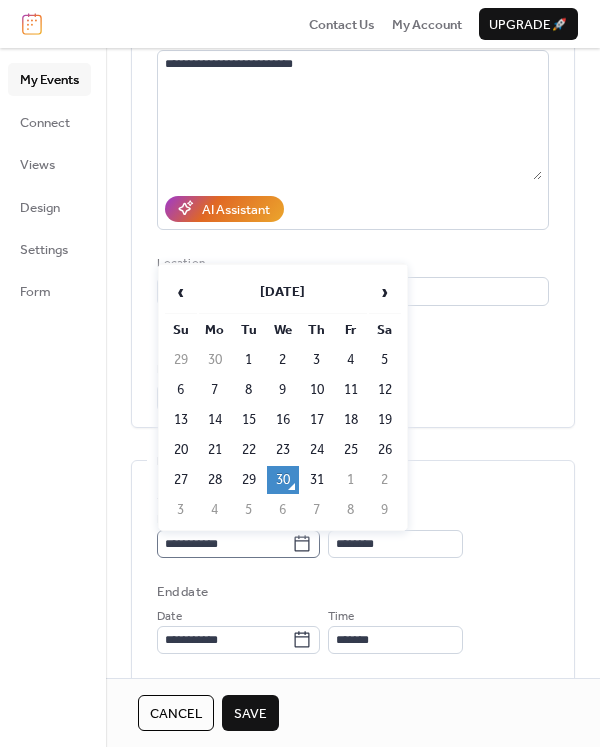 click 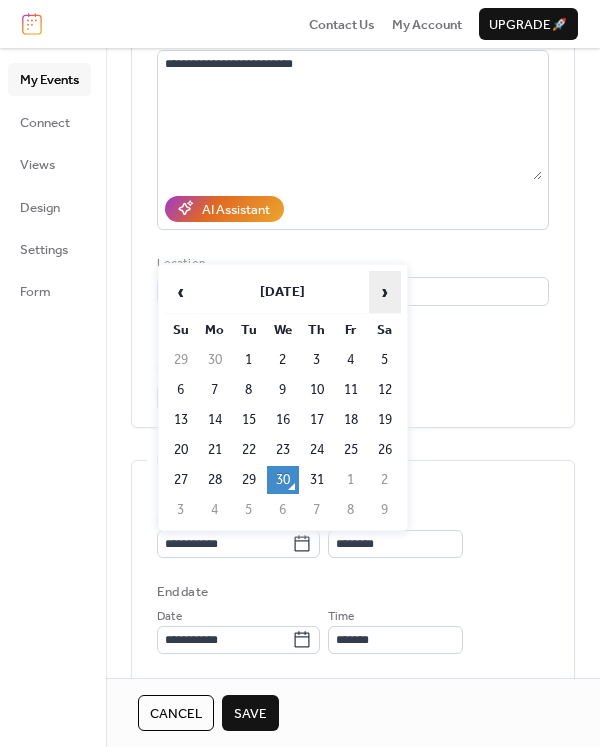 click on "›" at bounding box center [385, 292] 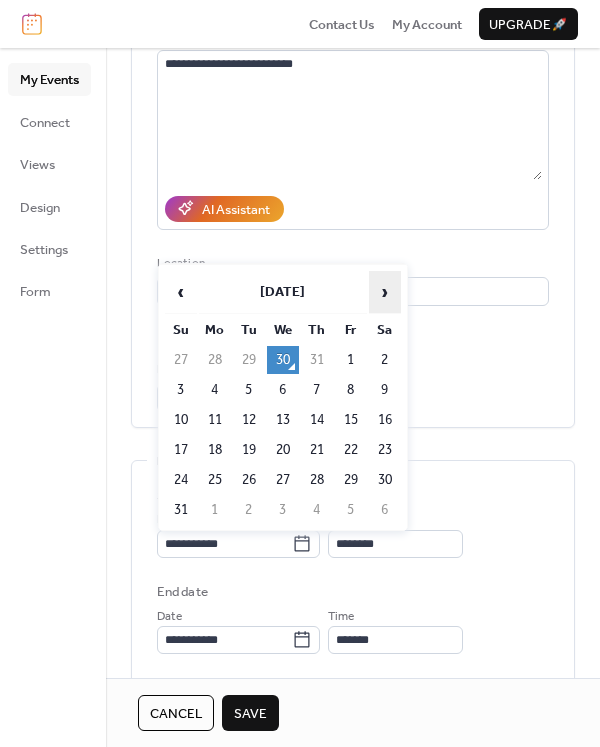 click on "›" at bounding box center [385, 292] 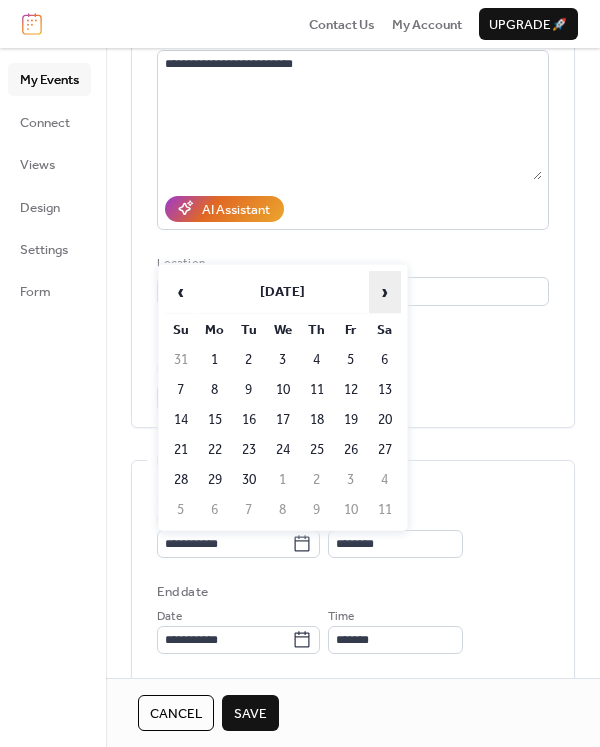 click on "›" at bounding box center (385, 292) 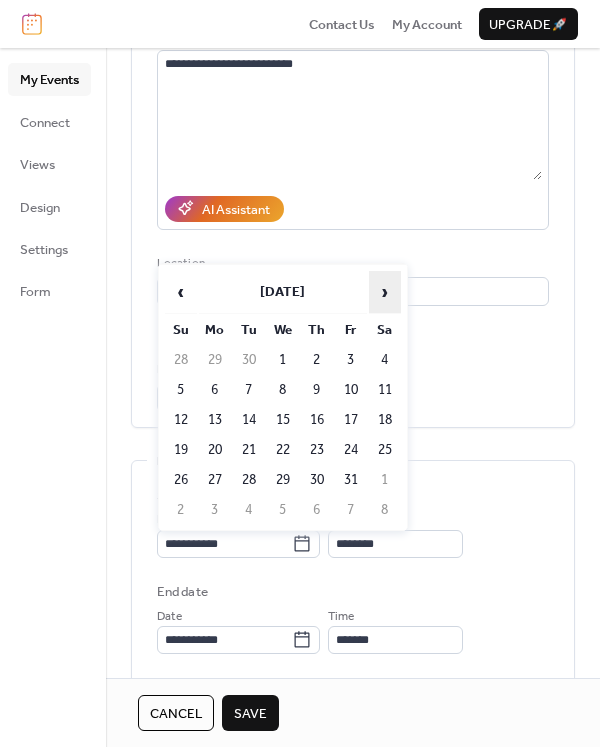 click on "›" at bounding box center [385, 292] 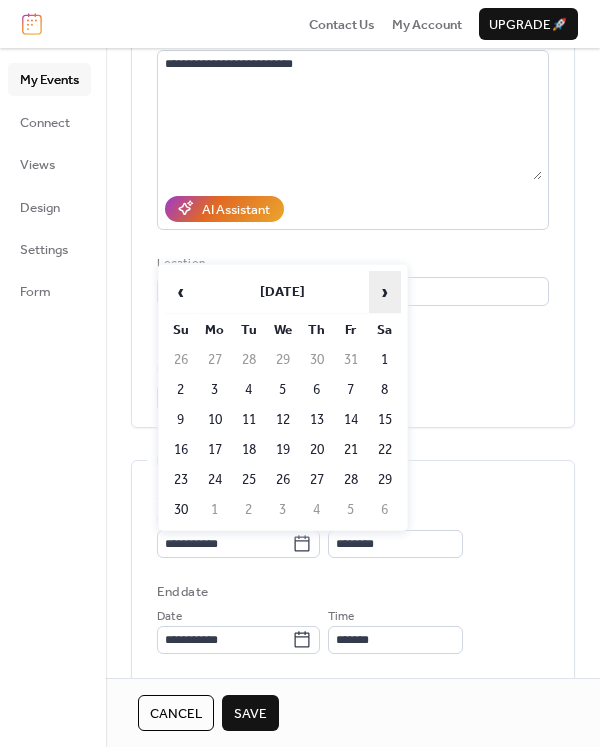 click on "›" at bounding box center (385, 292) 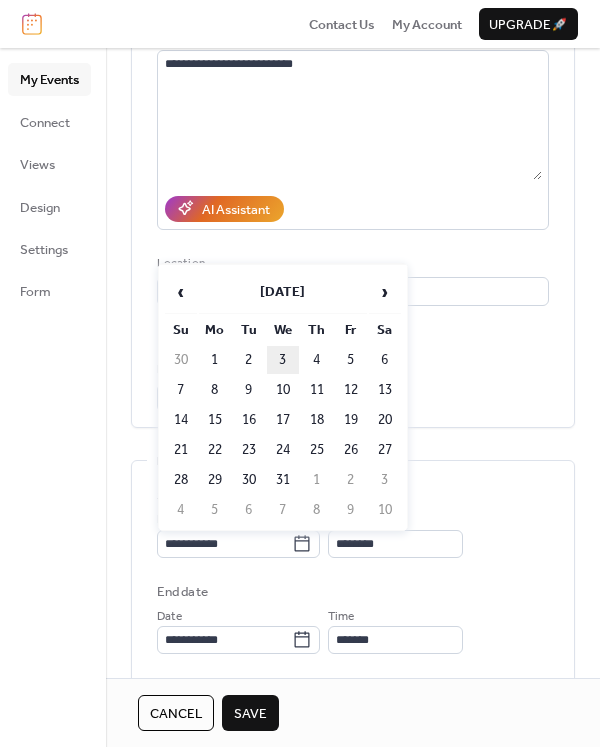 click on "3" at bounding box center [283, 360] 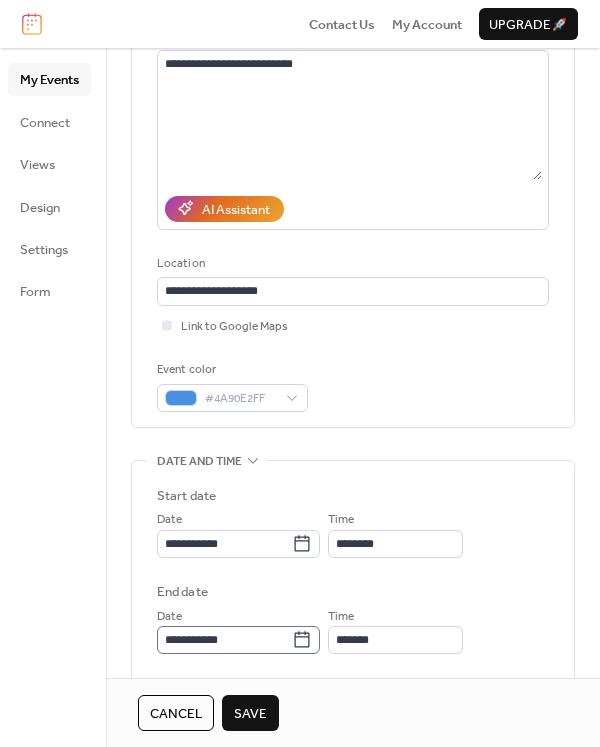 click 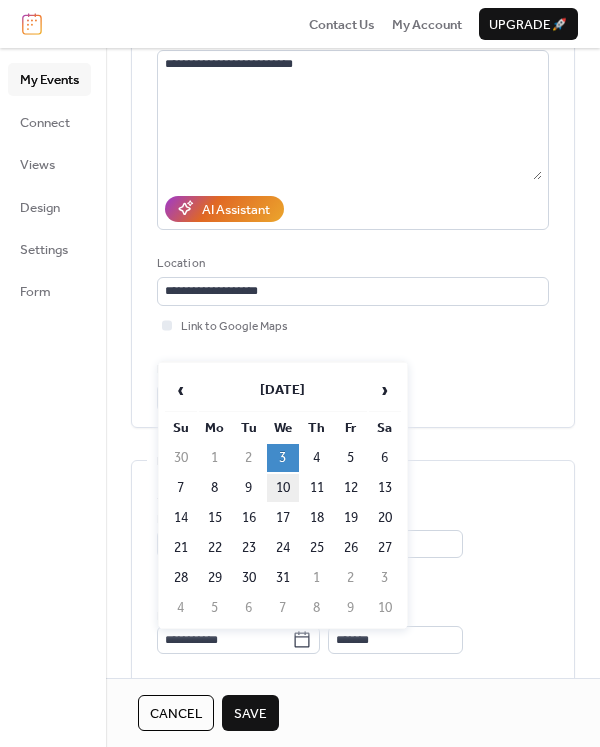 click on "10" at bounding box center (283, 488) 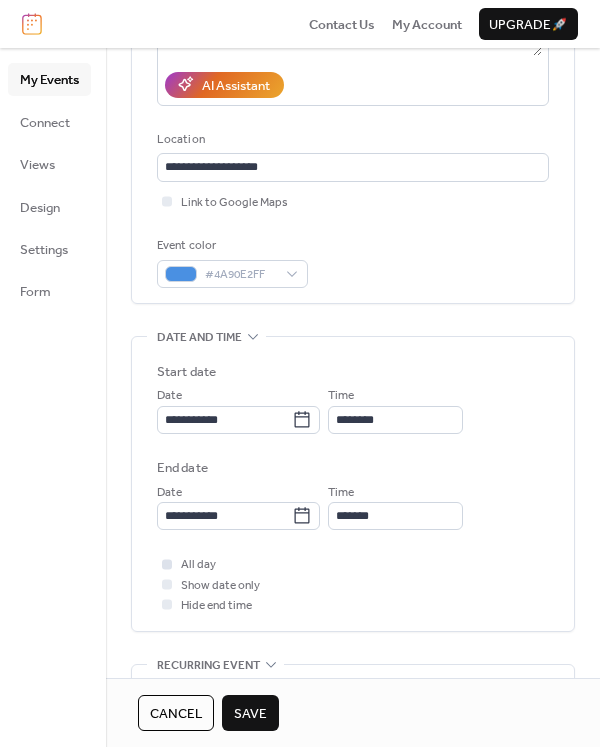 scroll, scrollTop: 347, scrollLeft: 0, axis: vertical 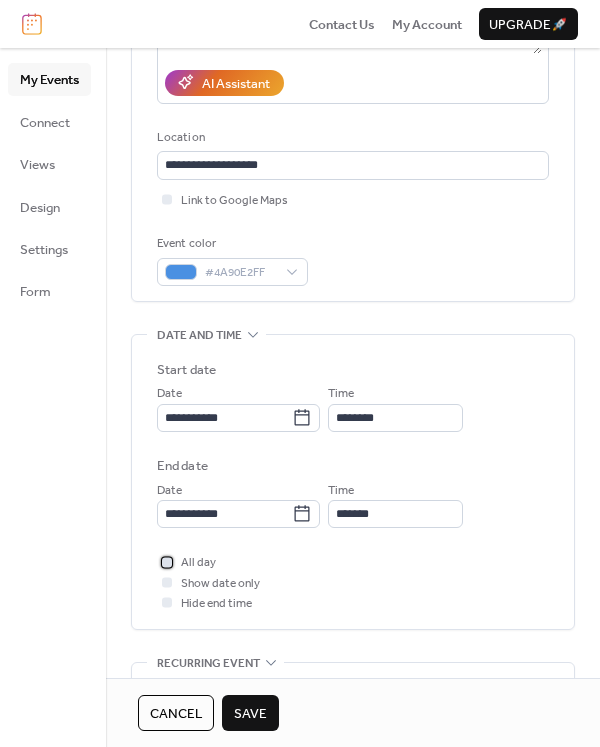 click at bounding box center [167, 562] 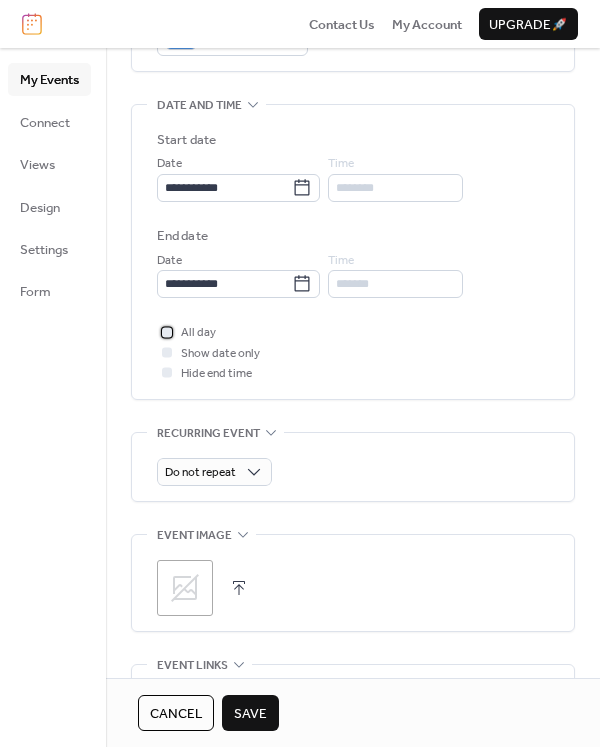 scroll, scrollTop: 593, scrollLeft: 0, axis: vertical 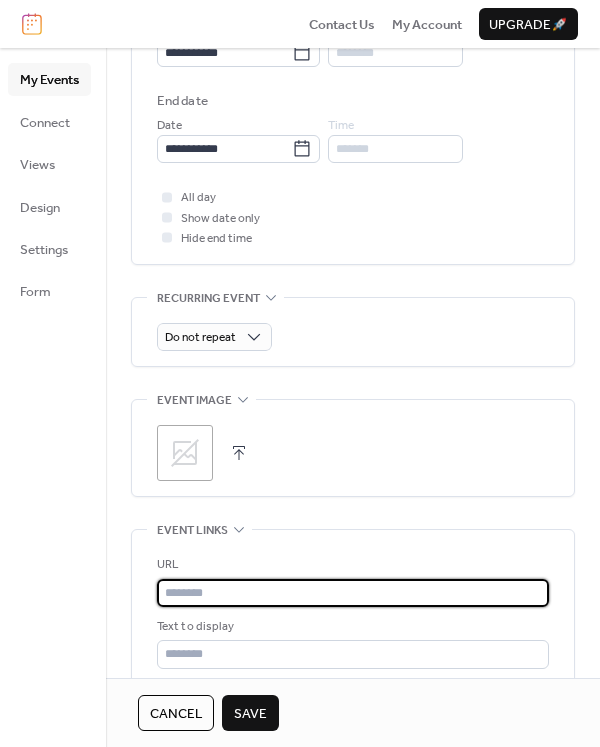 click at bounding box center (353, 593) 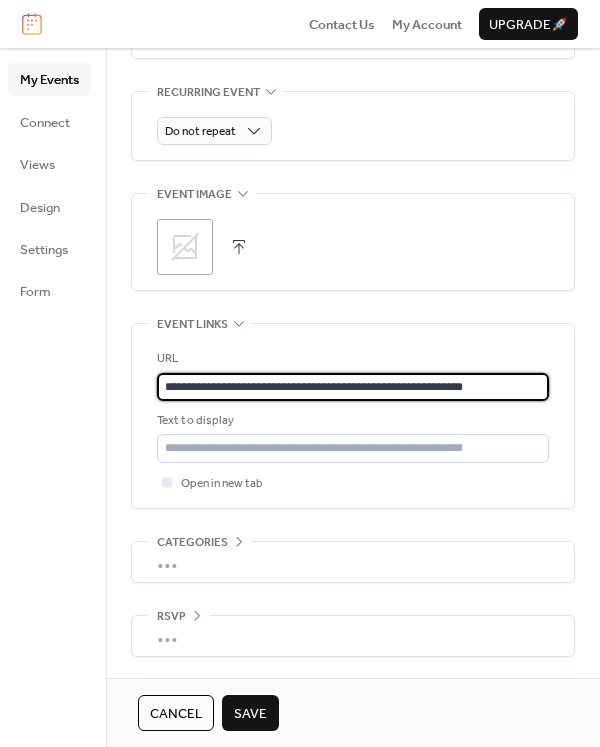scroll, scrollTop: 925, scrollLeft: 0, axis: vertical 